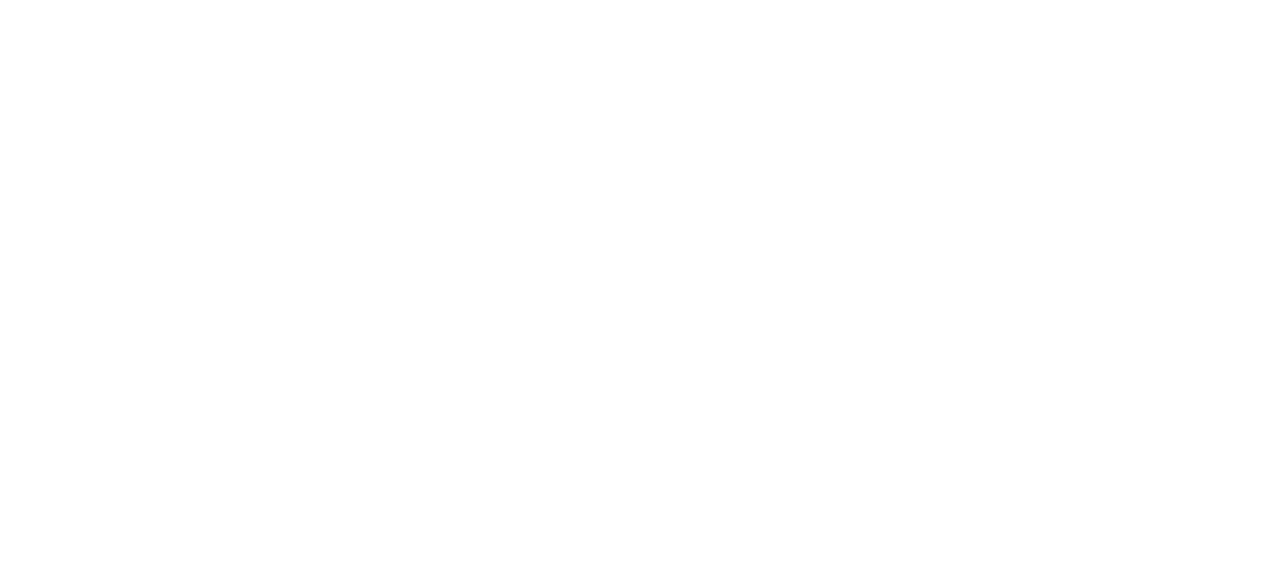 scroll, scrollTop: 0, scrollLeft: 0, axis: both 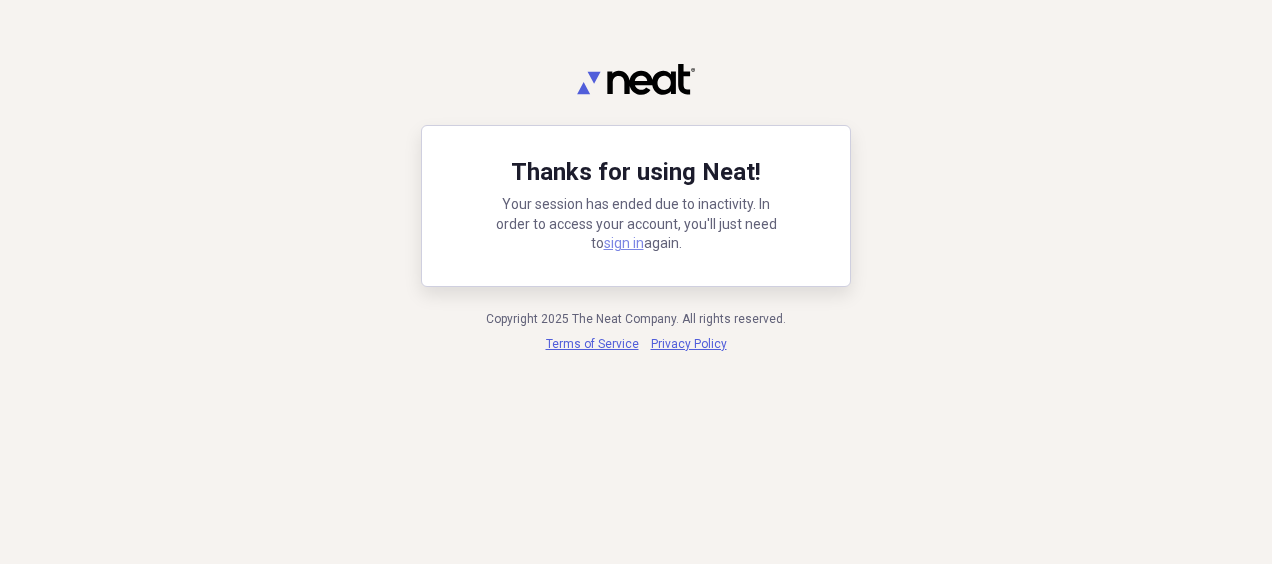 click on "sign in" at bounding box center (624, 243) 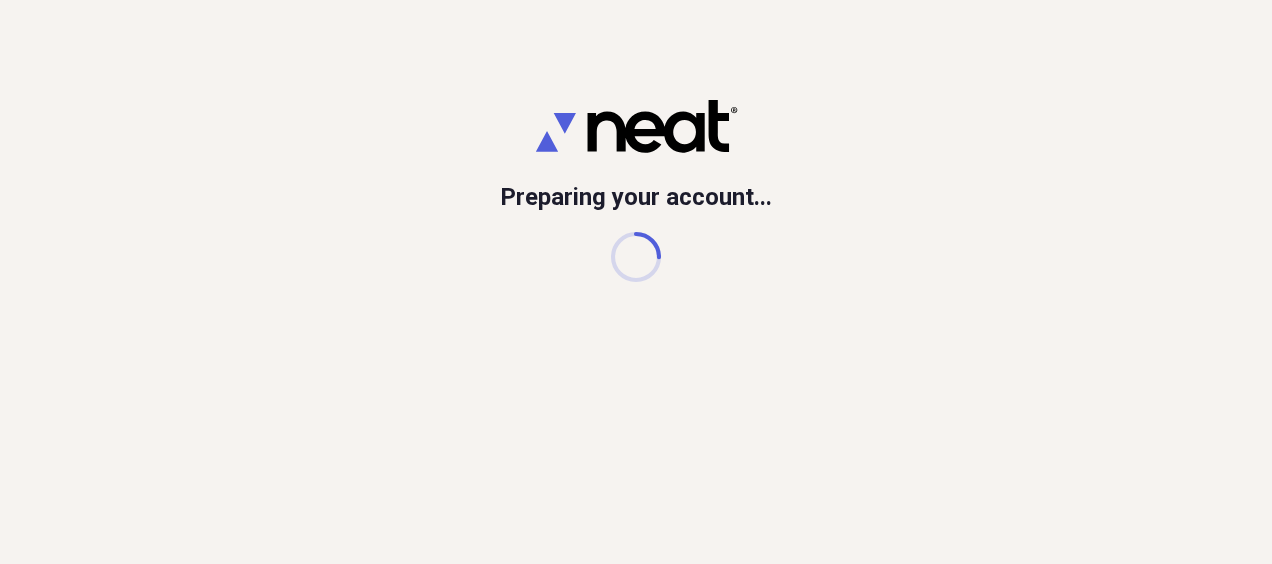 scroll, scrollTop: 0, scrollLeft: 0, axis: both 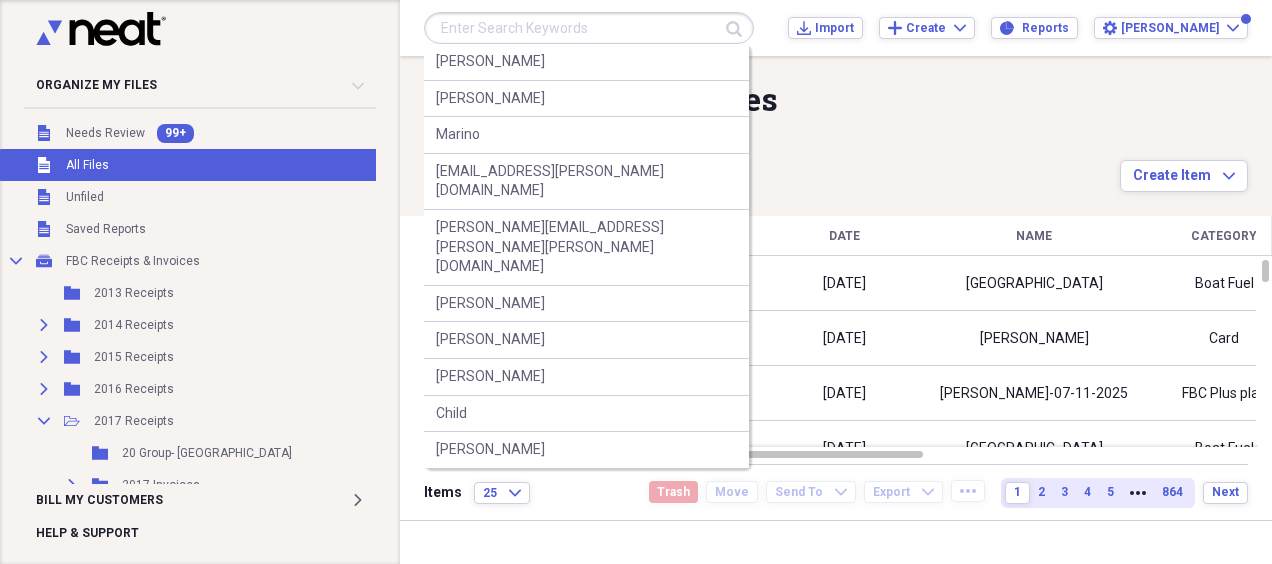 click at bounding box center [589, 28] 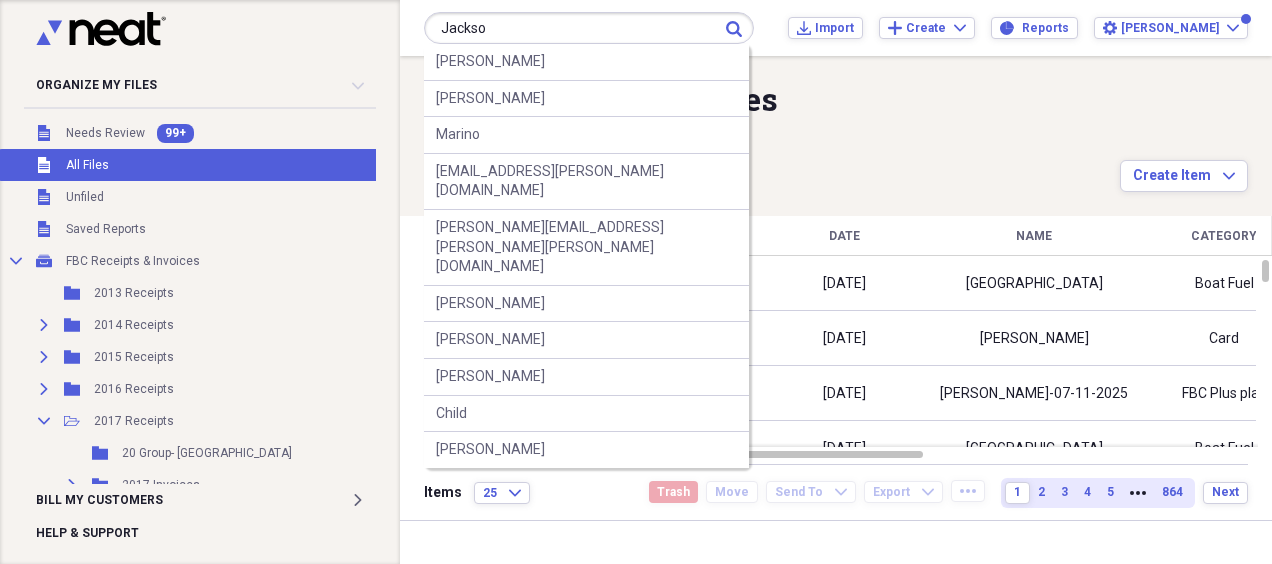 type on "[PERSON_NAME]" 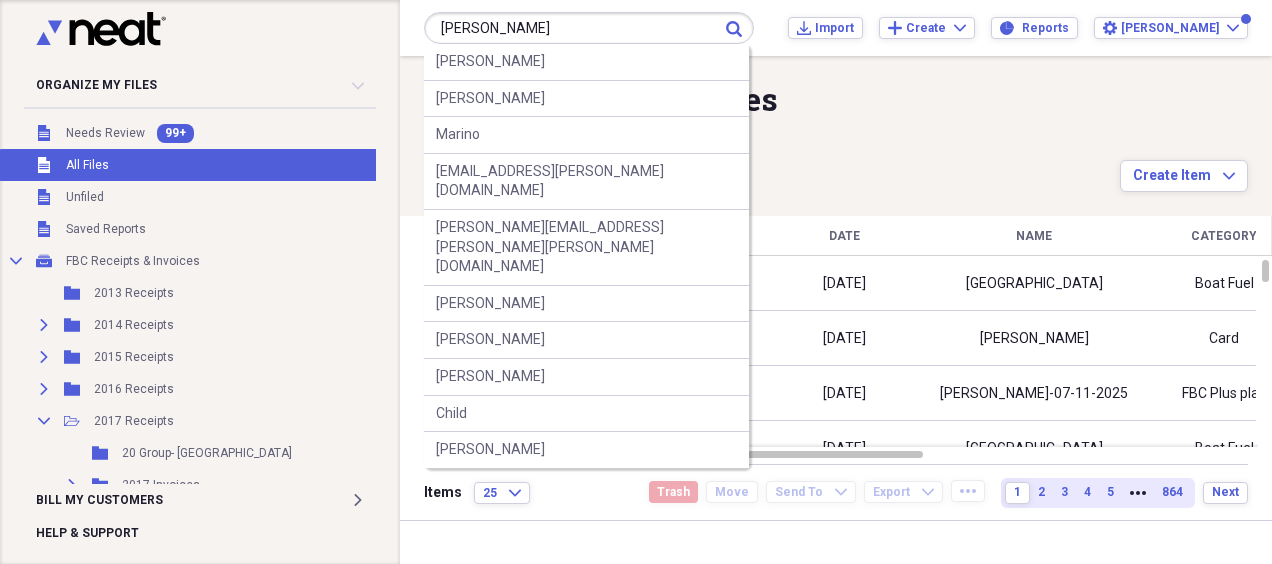 drag, startPoint x: 435, startPoint y: 22, endPoint x: 532, endPoint y: 32, distance: 97.5141 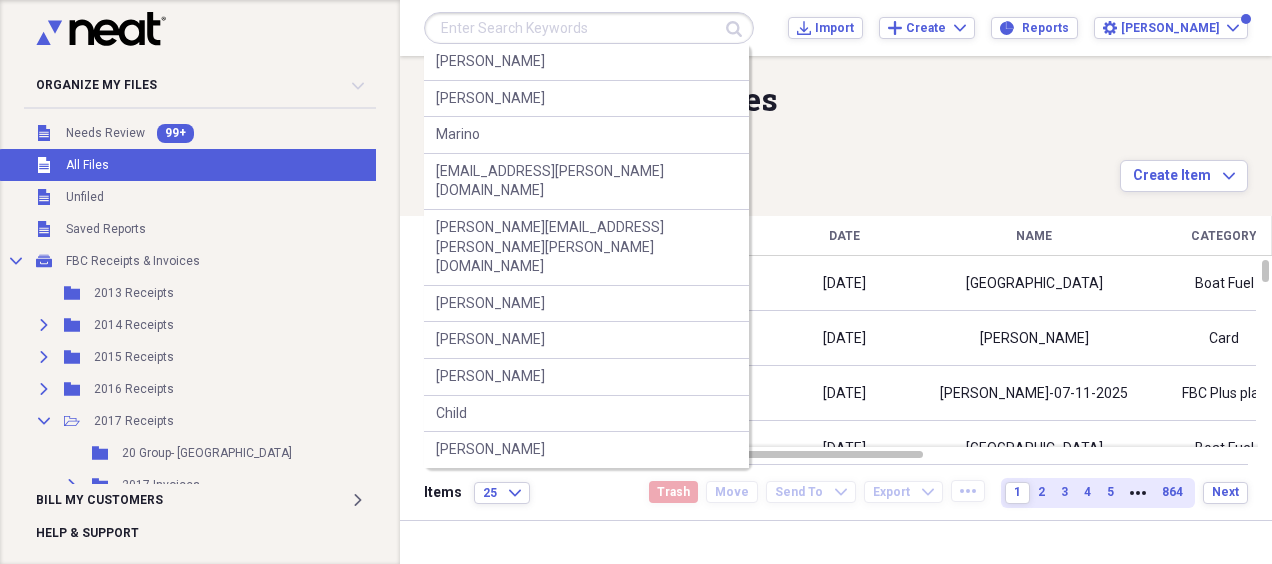 paste on "[EMAIL_ADDRESS][DOMAIN_NAME]" 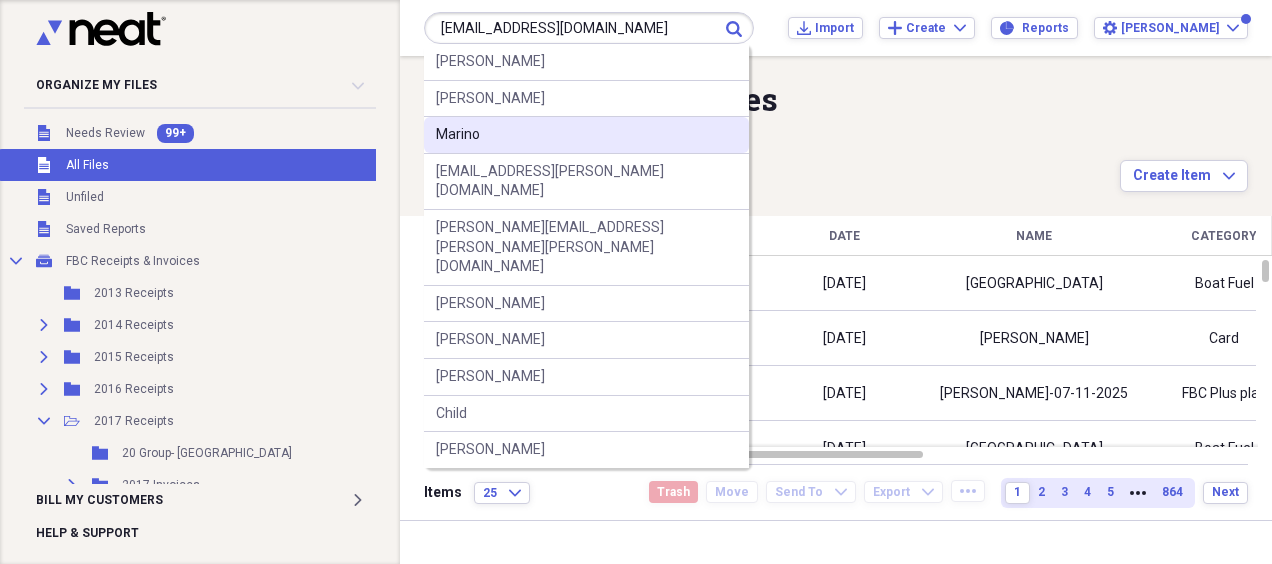 type on "[EMAIL_ADDRESS][DOMAIN_NAME]" 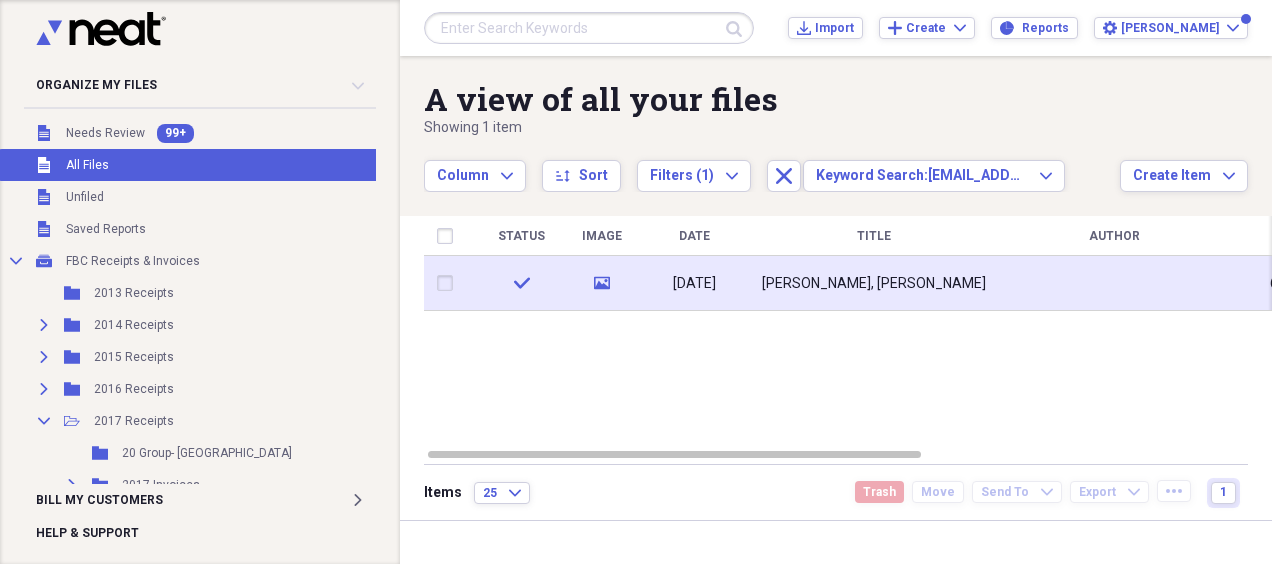 click on "[PERSON_NAME], [PERSON_NAME]" at bounding box center [874, 283] 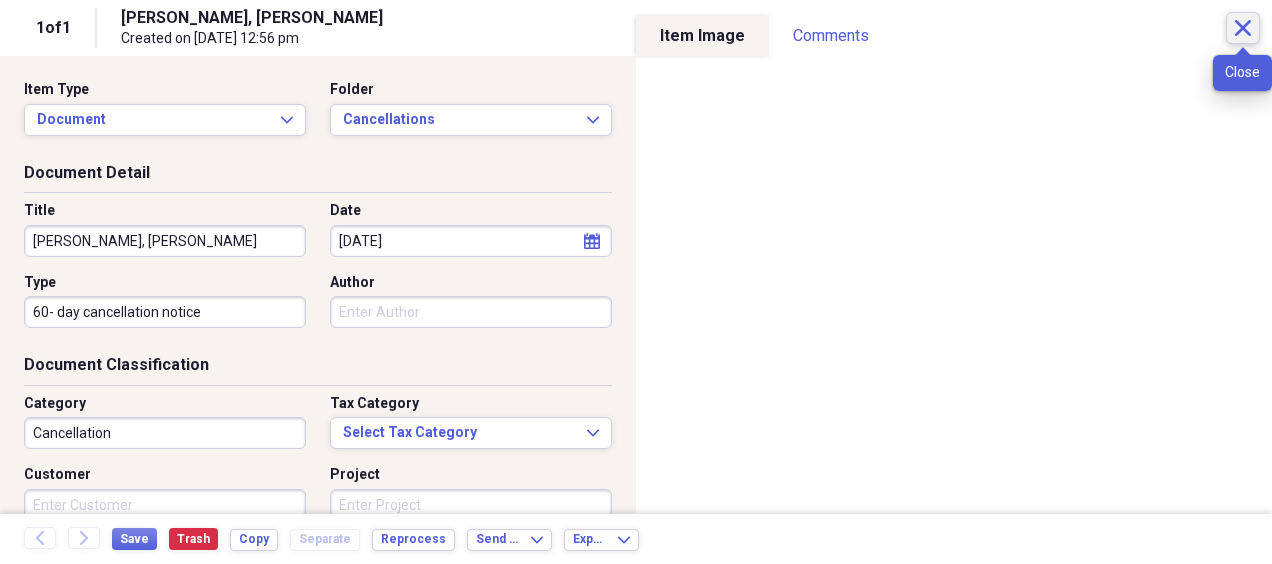 click on "Close" 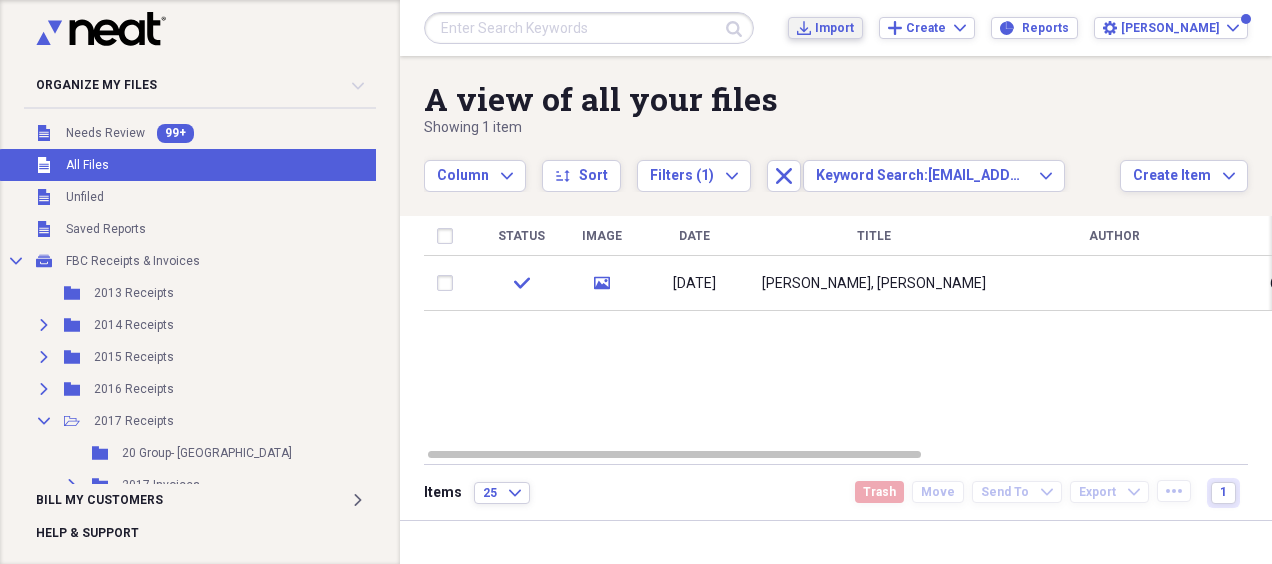 click on "Import" at bounding box center [834, 28] 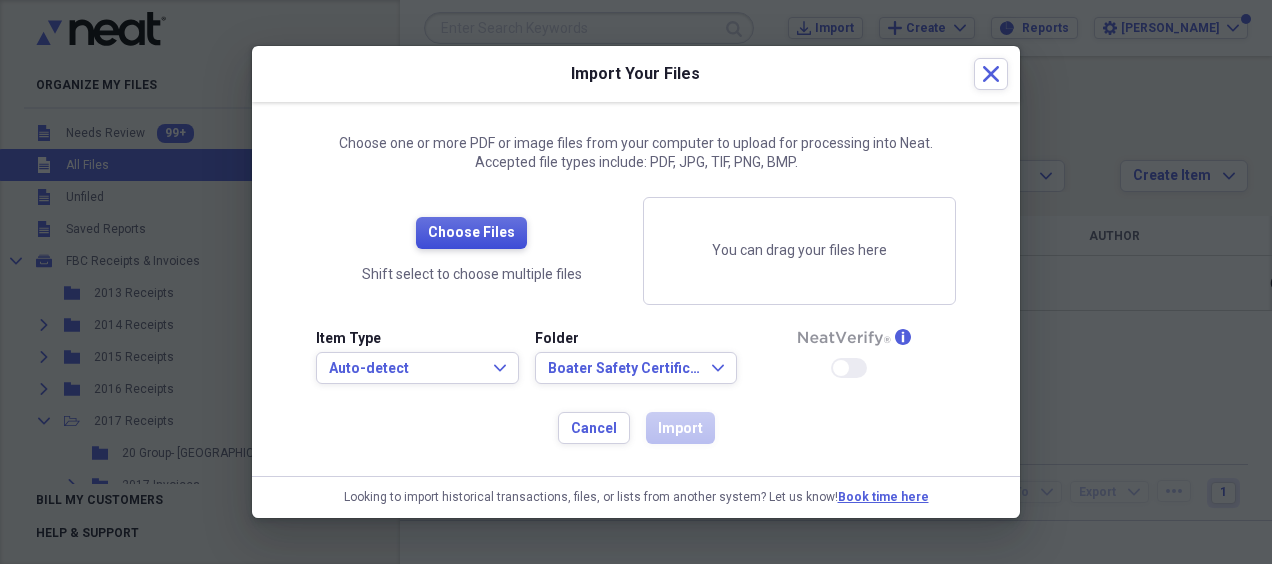 click on "Choose Files" at bounding box center [471, 233] 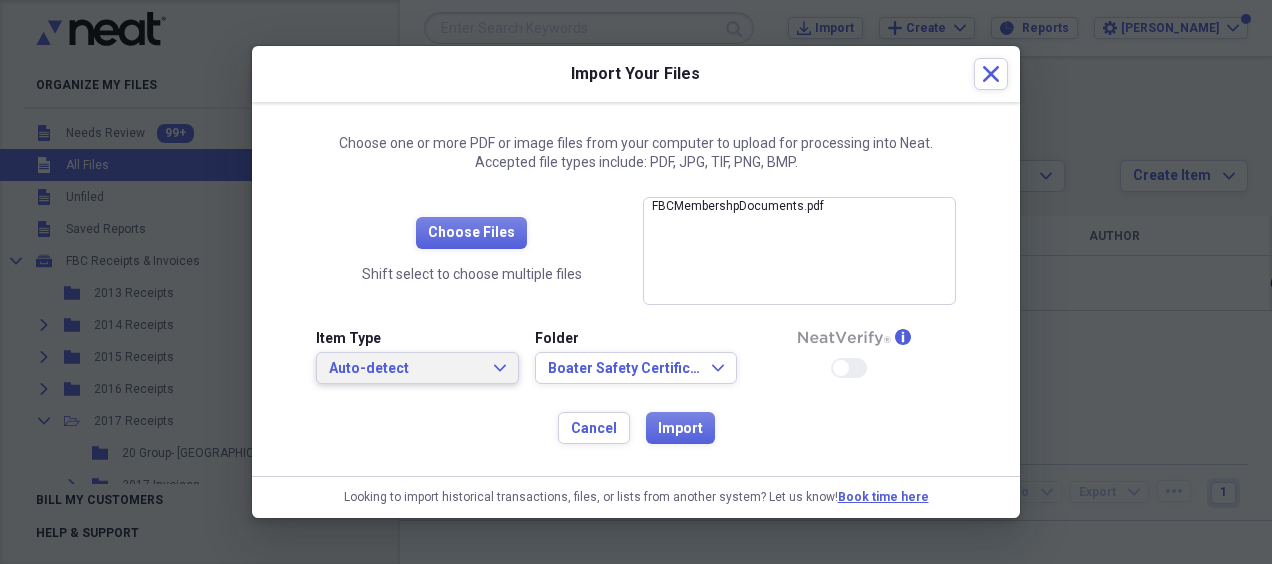 click on "Auto-detect Expand" at bounding box center [417, 368] 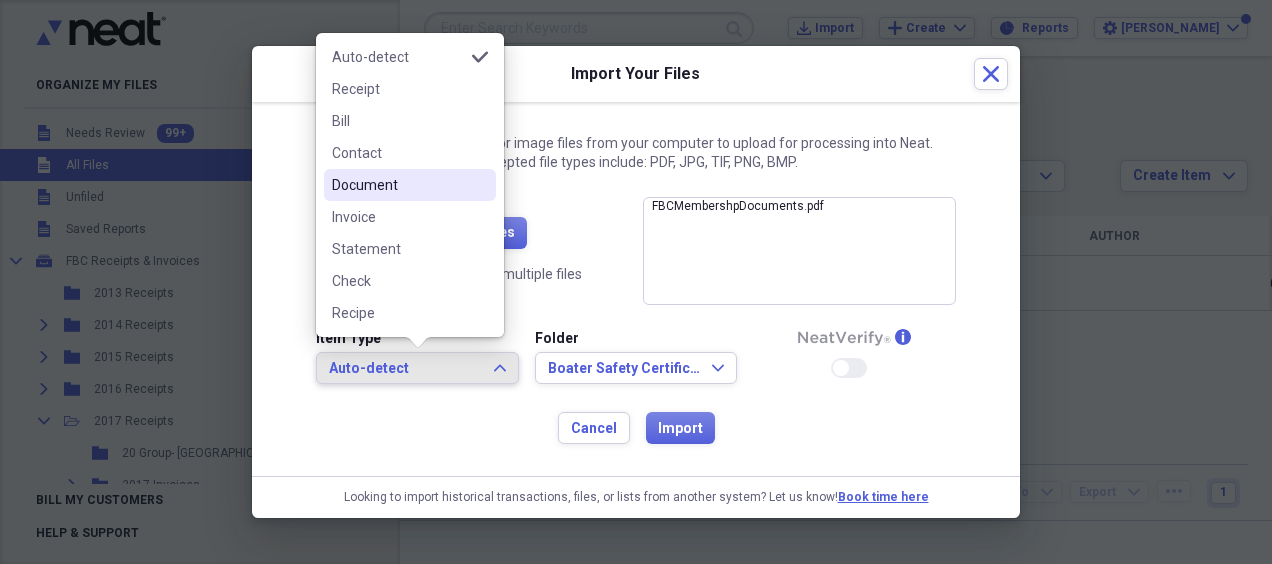 click on "Document" at bounding box center (398, 185) 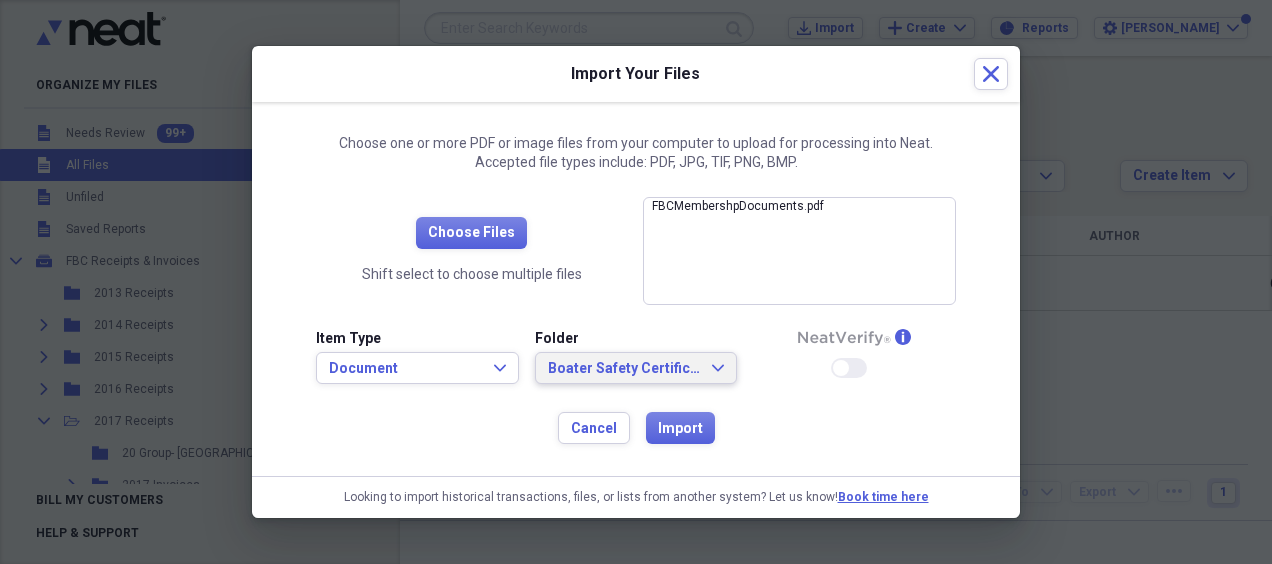 click on "Expand" 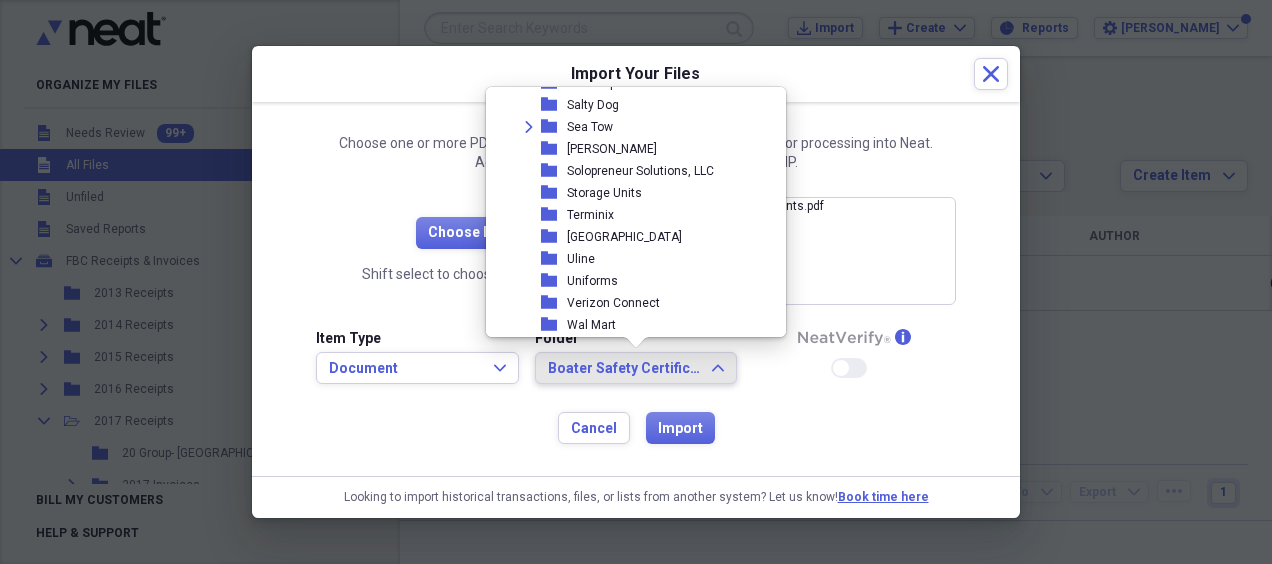 scroll, scrollTop: 3200, scrollLeft: 0, axis: vertical 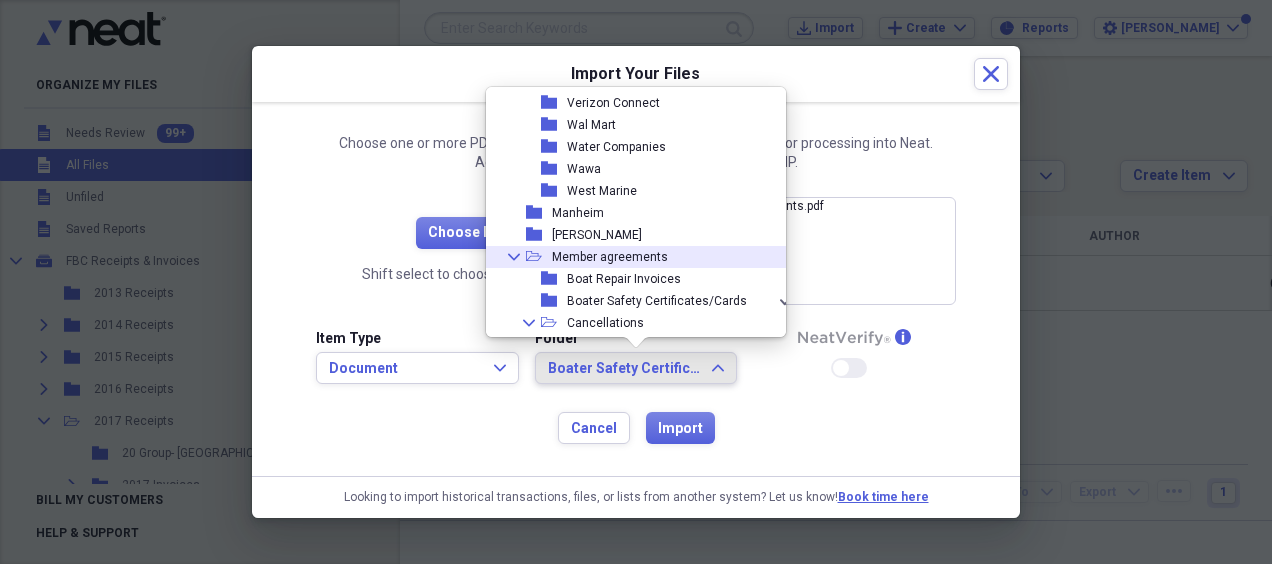 click on "Collapse open-folder Member agreements" at bounding box center [633, 257] 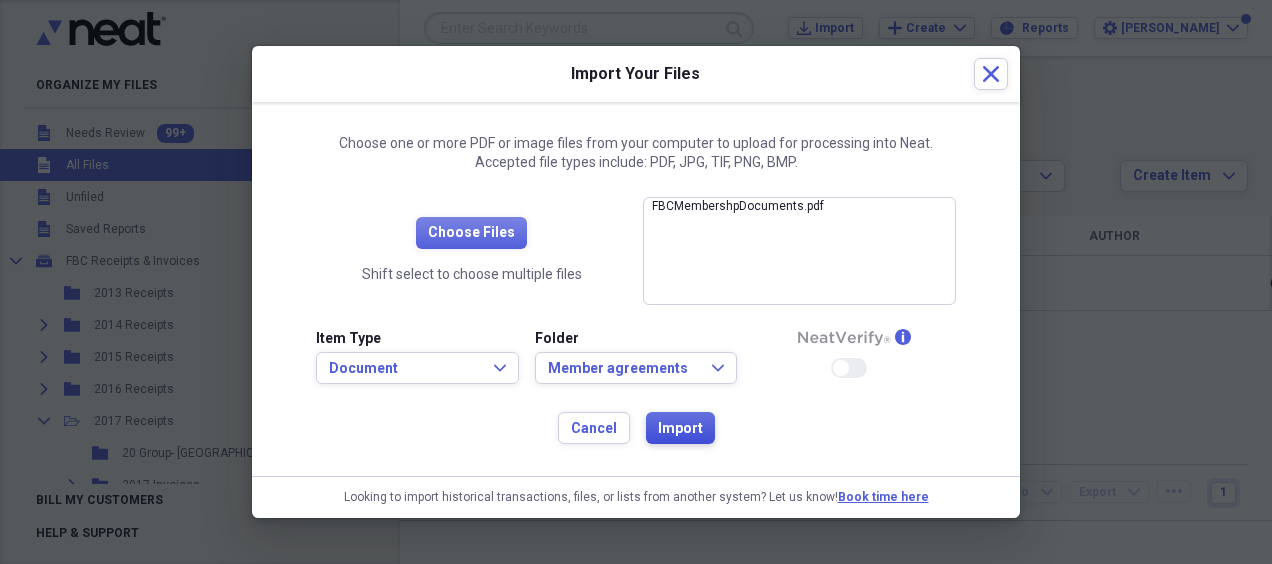 click on "Import" at bounding box center (680, 429) 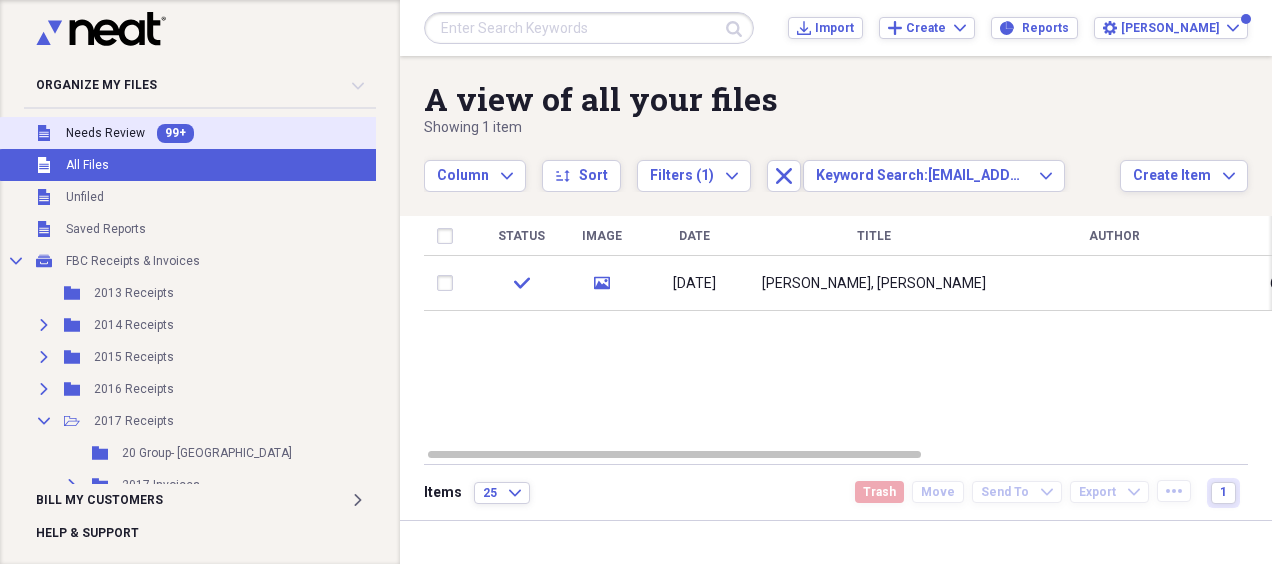 click on "Needs Review" at bounding box center [105, 133] 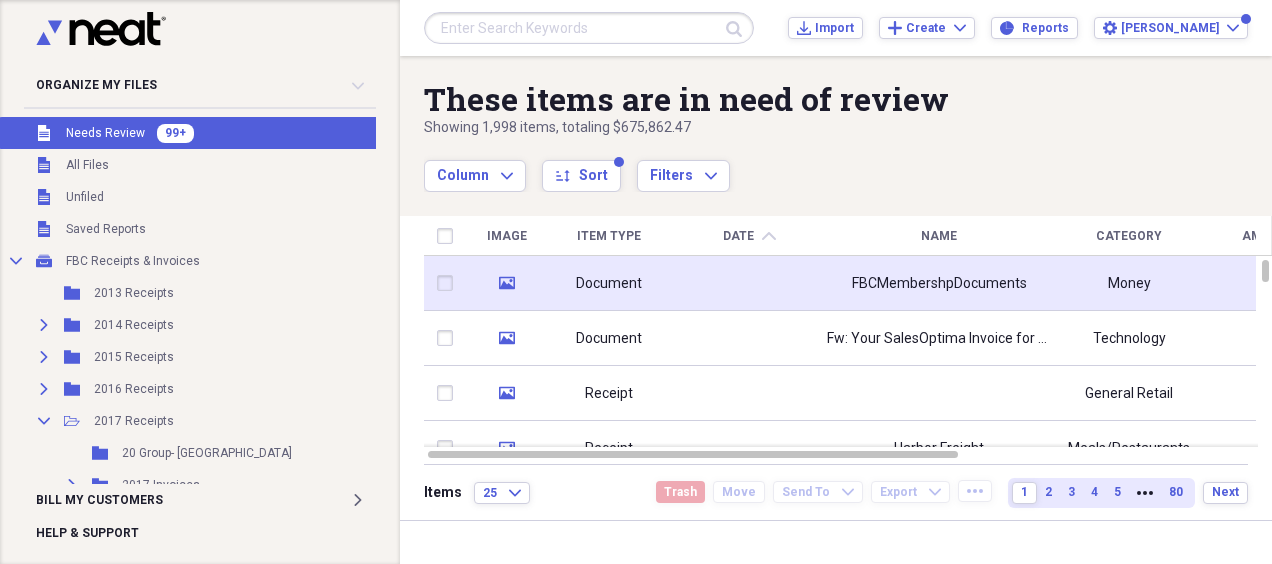 click at bounding box center [749, 283] 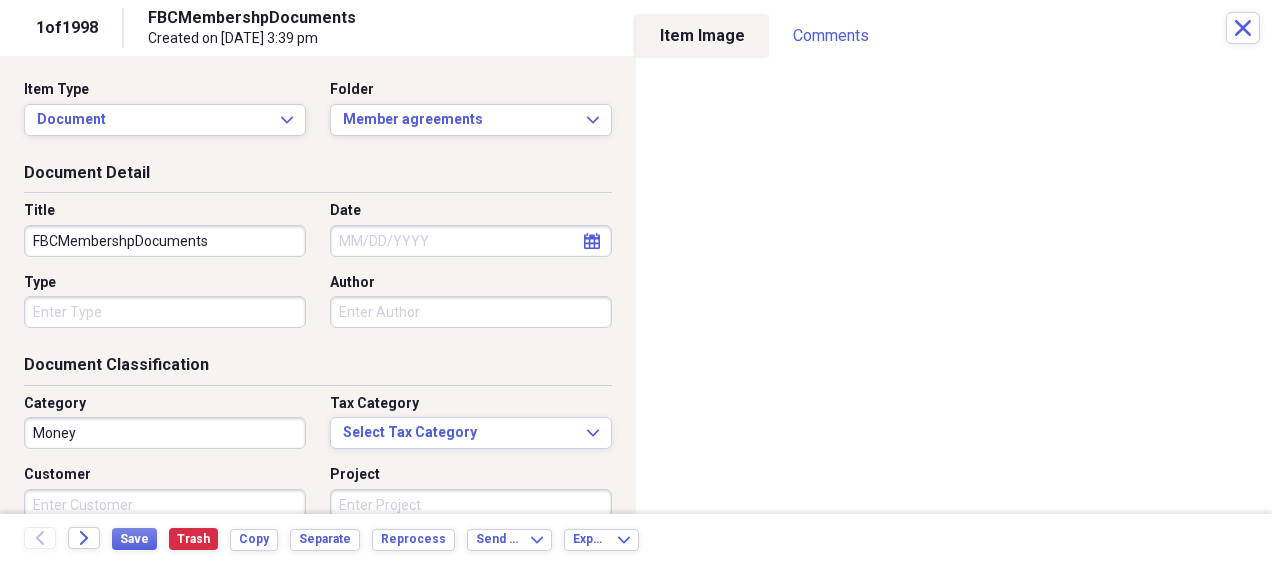 click on "FBCMembershpDocuments" at bounding box center [165, 241] 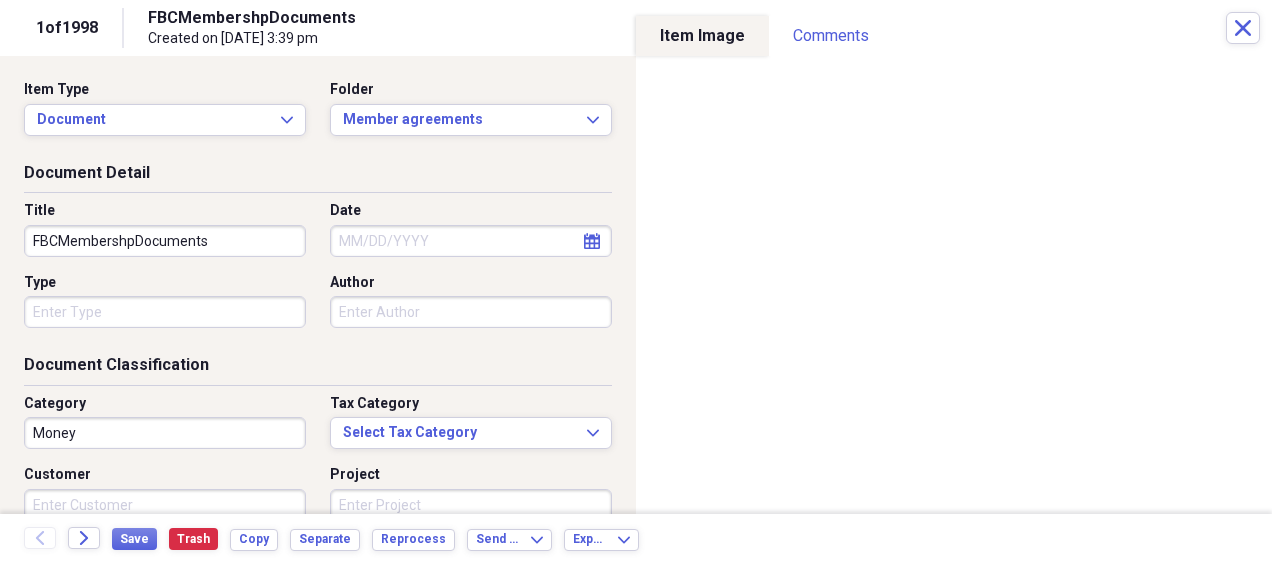 click on "FBCMembershpDocuments" at bounding box center [165, 241] 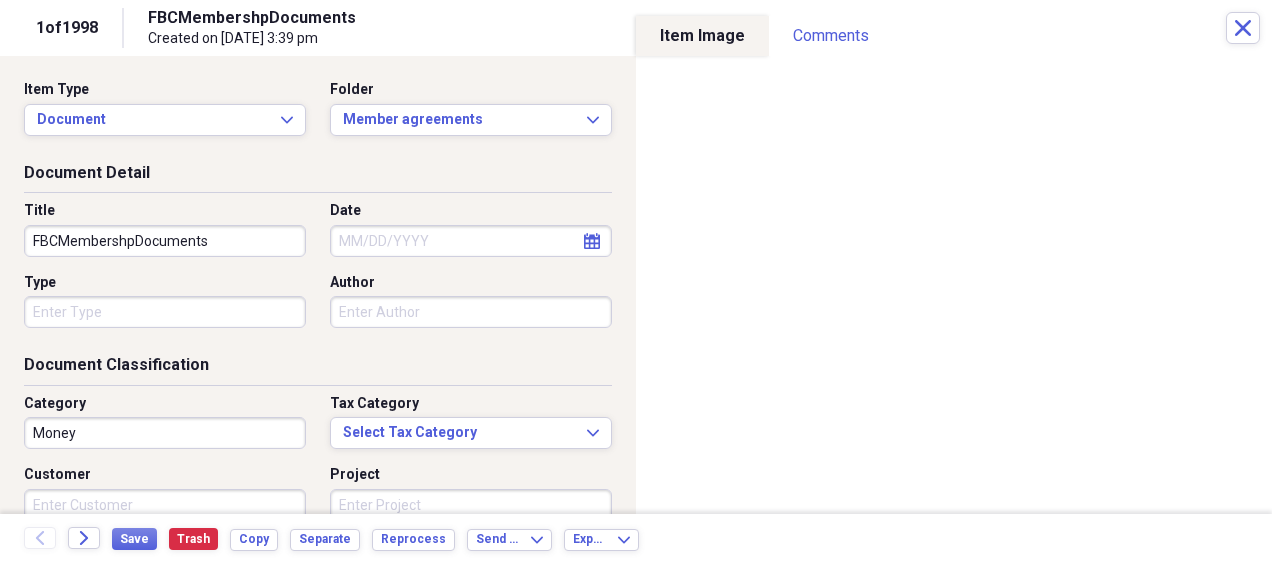 drag, startPoint x: 210, startPoint y: 238, endPoint x: -4, endPoint y: 246, distance: 214.14948 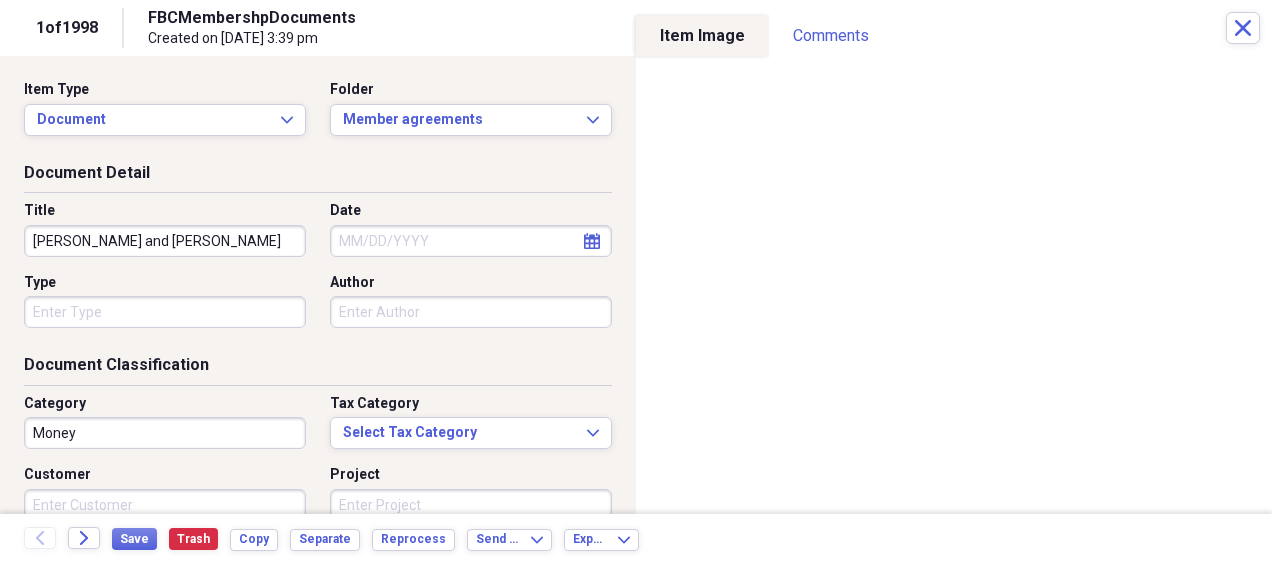 type on "[PERSON_NAME] and [PERSON_NAME]" 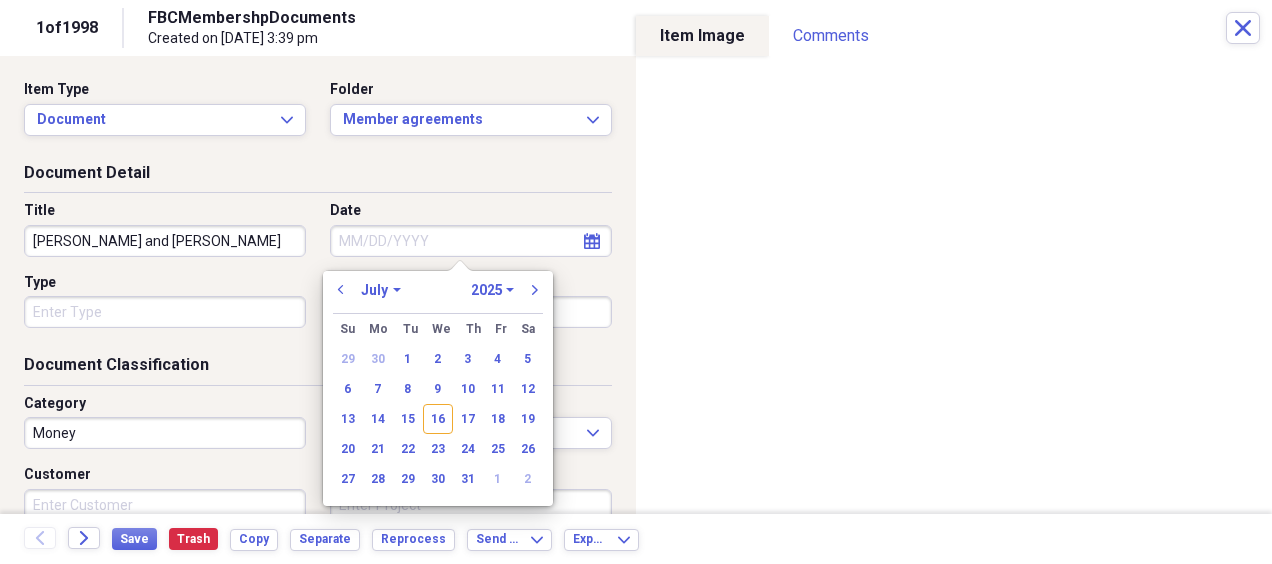 click on "Date" at bounding box center (471, 241) 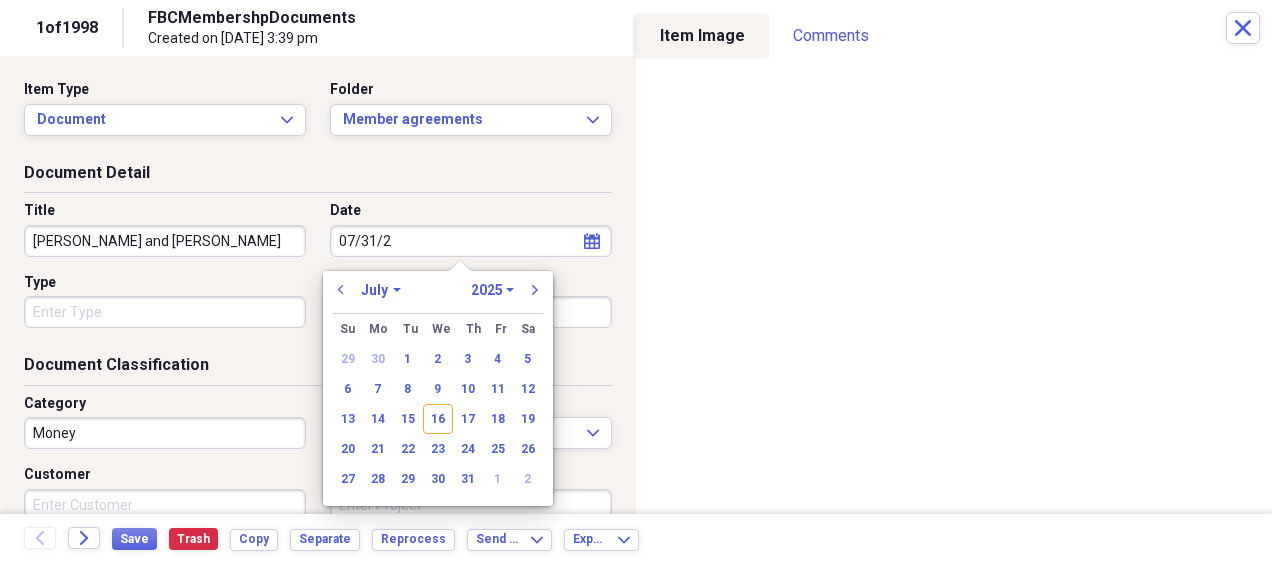 type on "[DATE]" 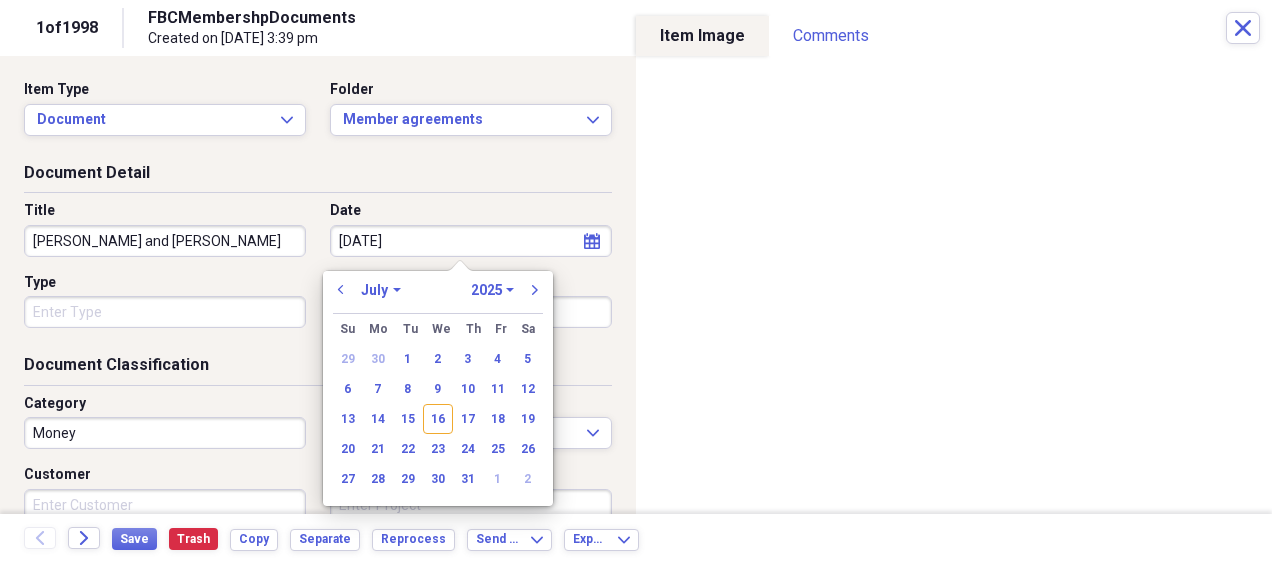 select on "2020" 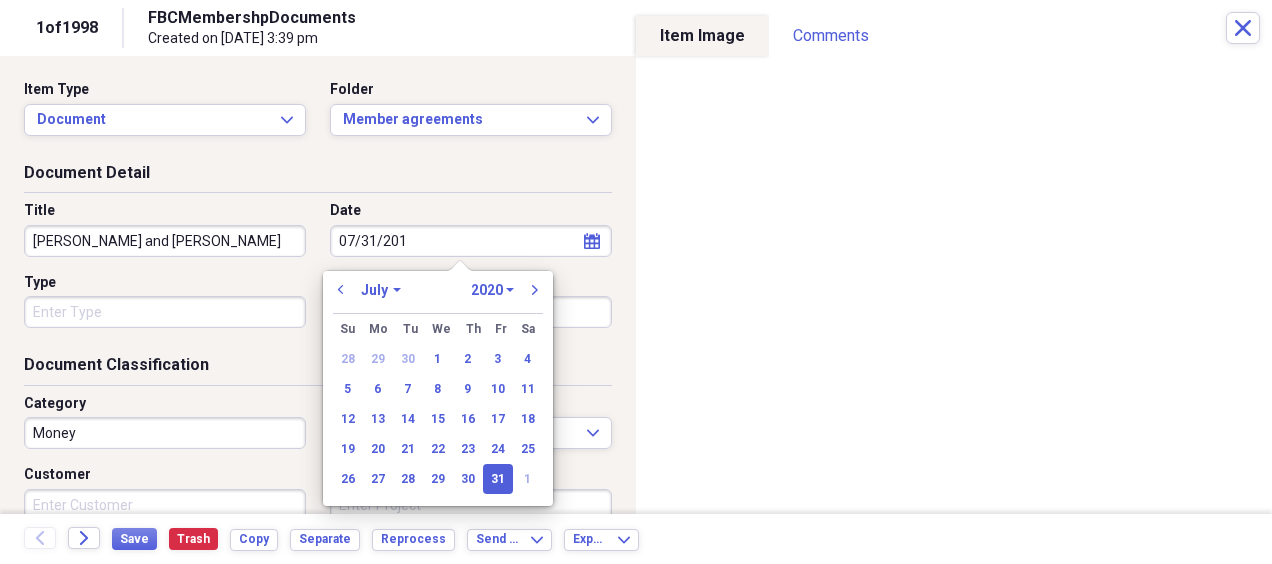 type on "[DATE]" 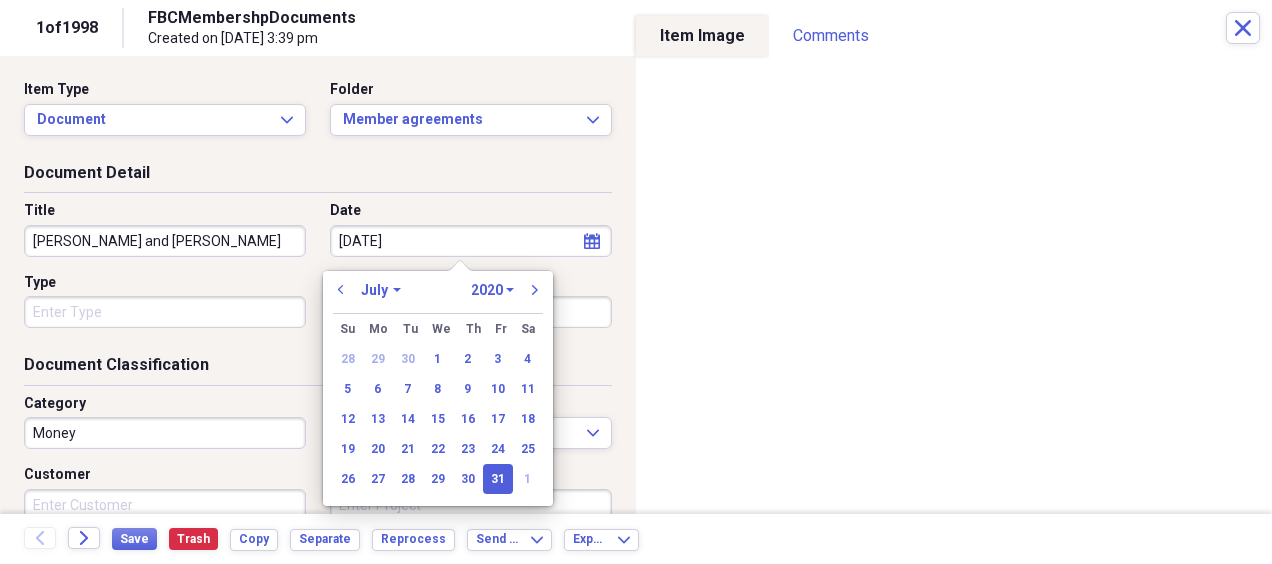select on "2019" 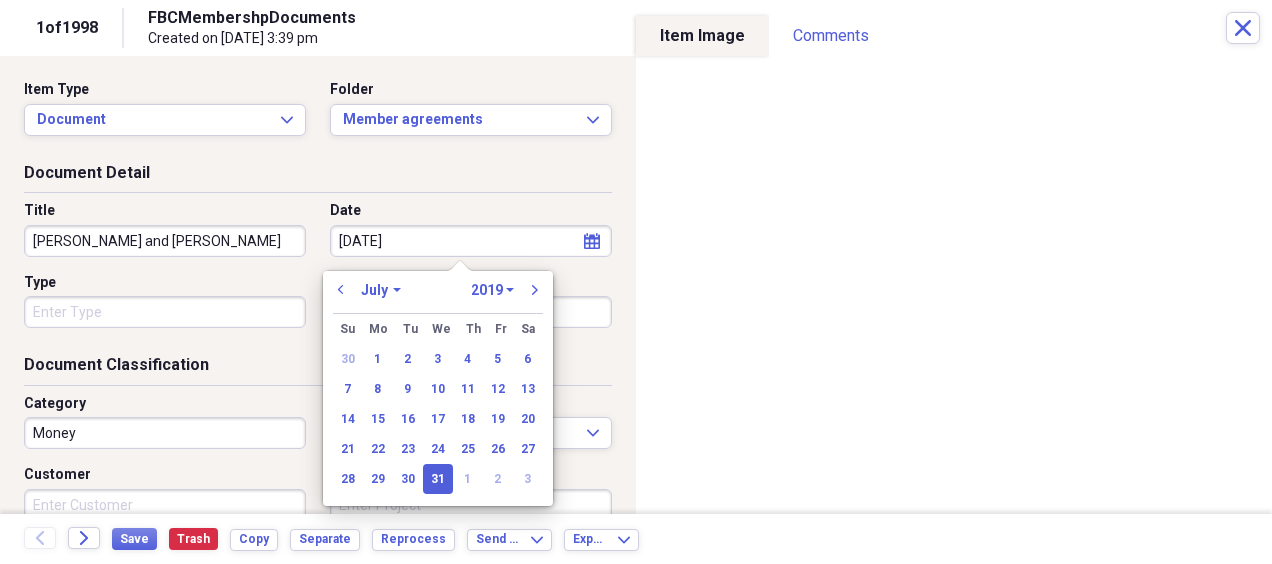 type on "[DATE]" 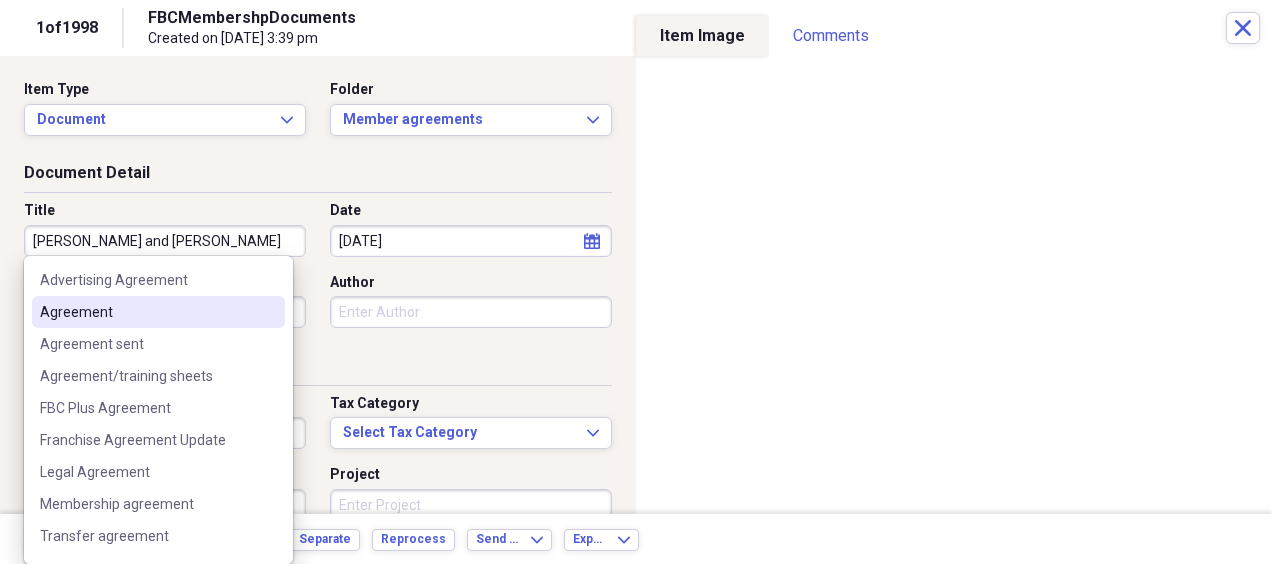 type on "Agreement" 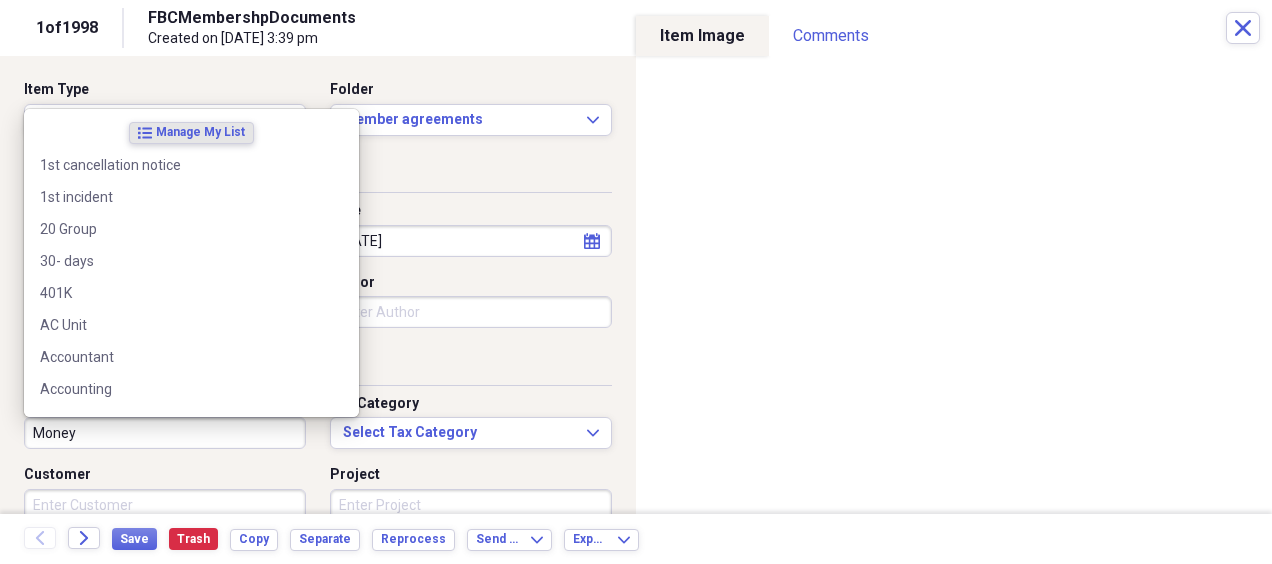 click on "Money" at bounding box center (165, 433) 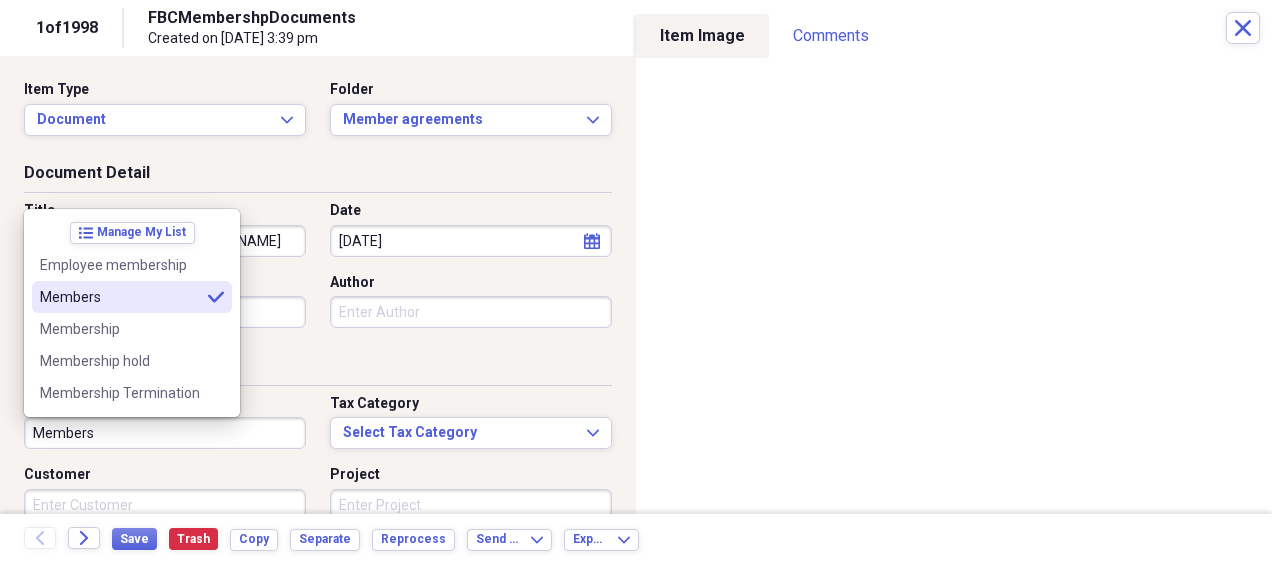 type on "Members" 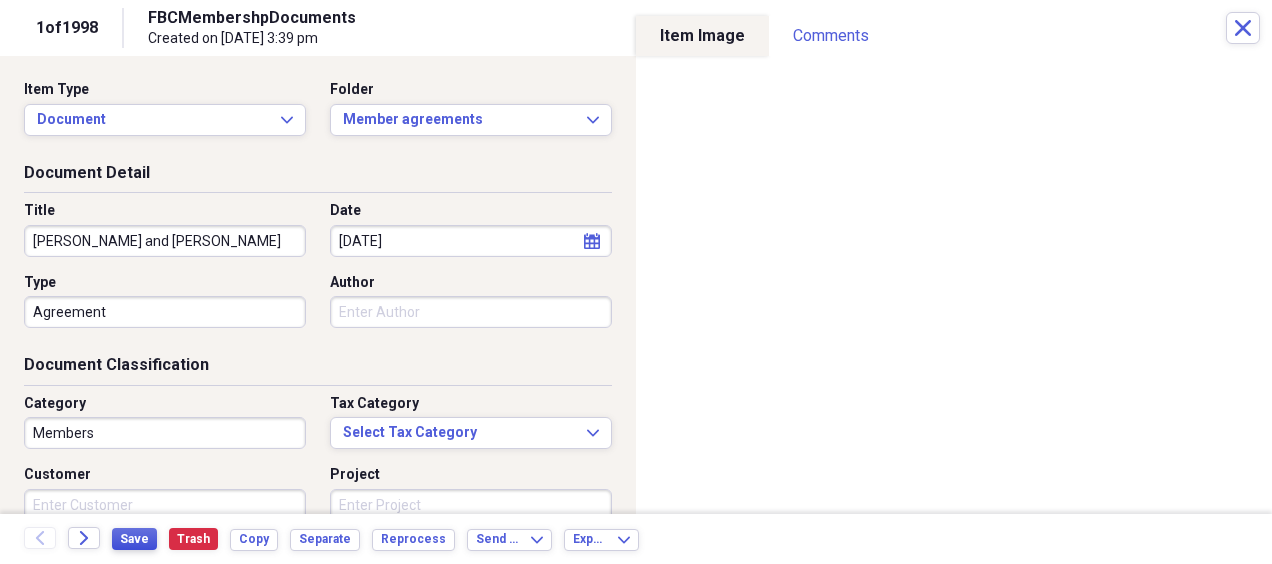 click on "Save" at bounding box center (134, 539) 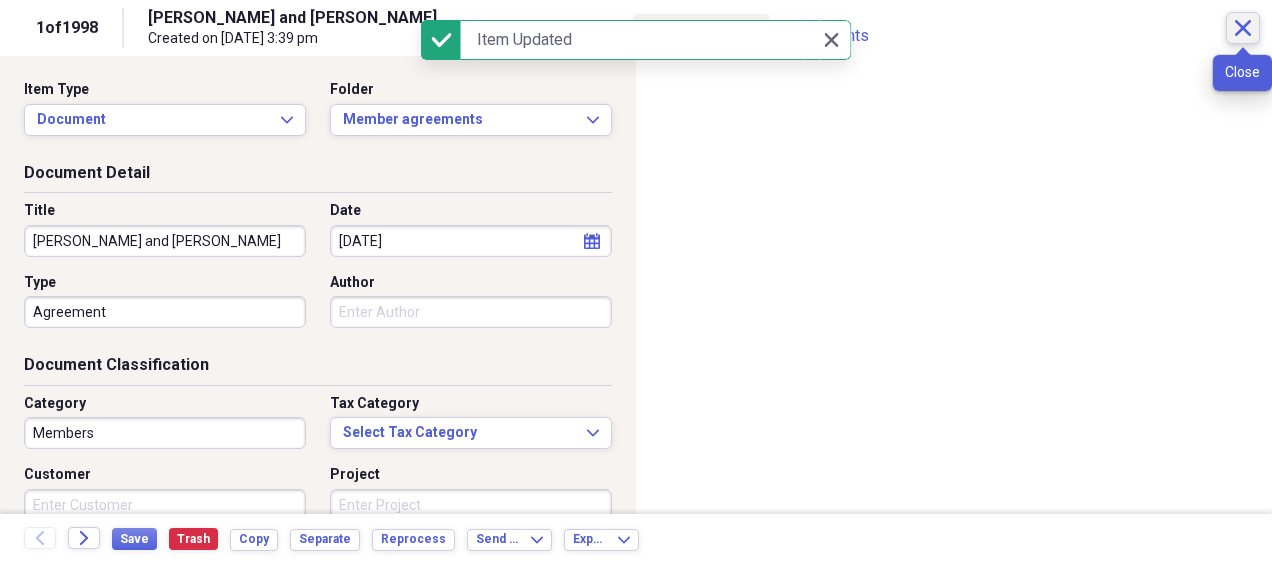 click on "Close" 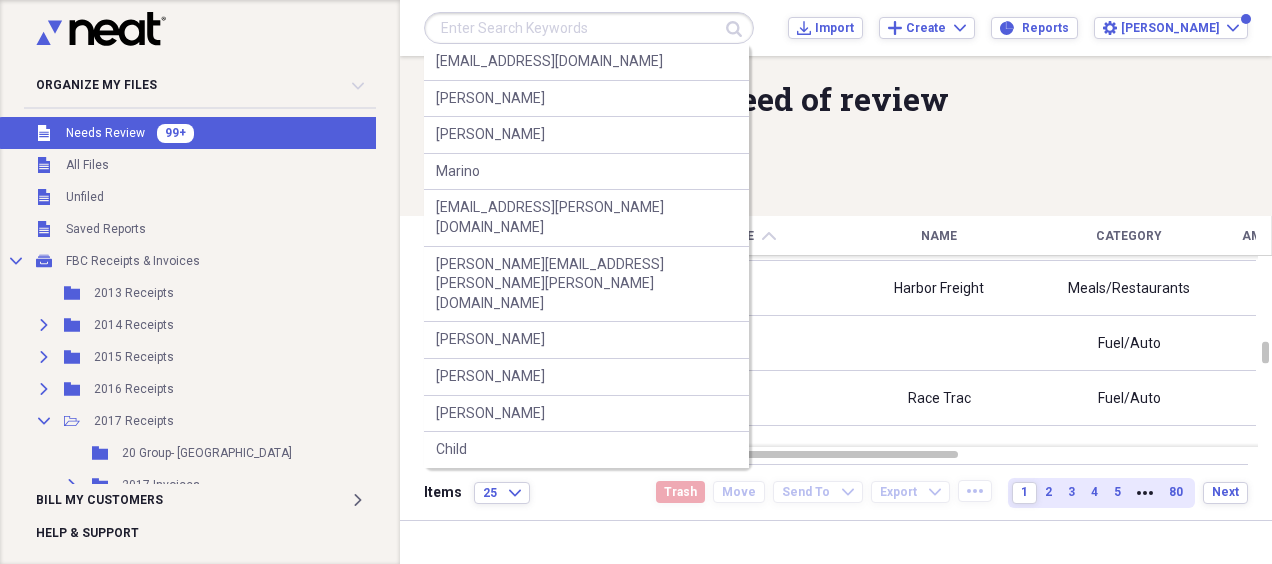 click at bounding box center [589, 28] 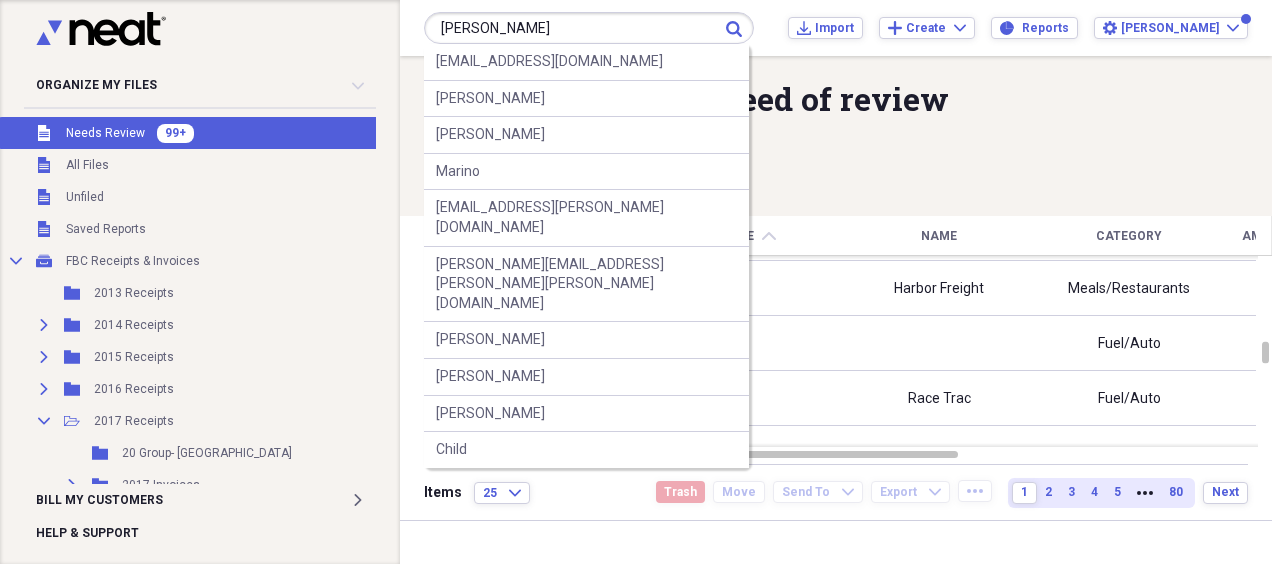 type on "[PERSON_NAME]" 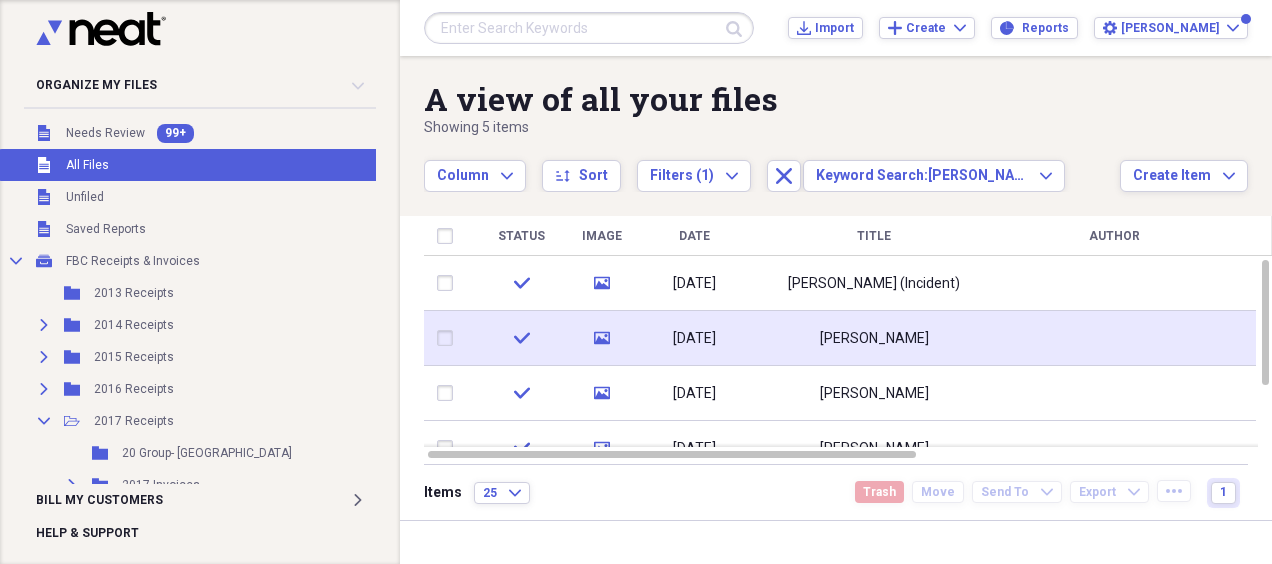 click 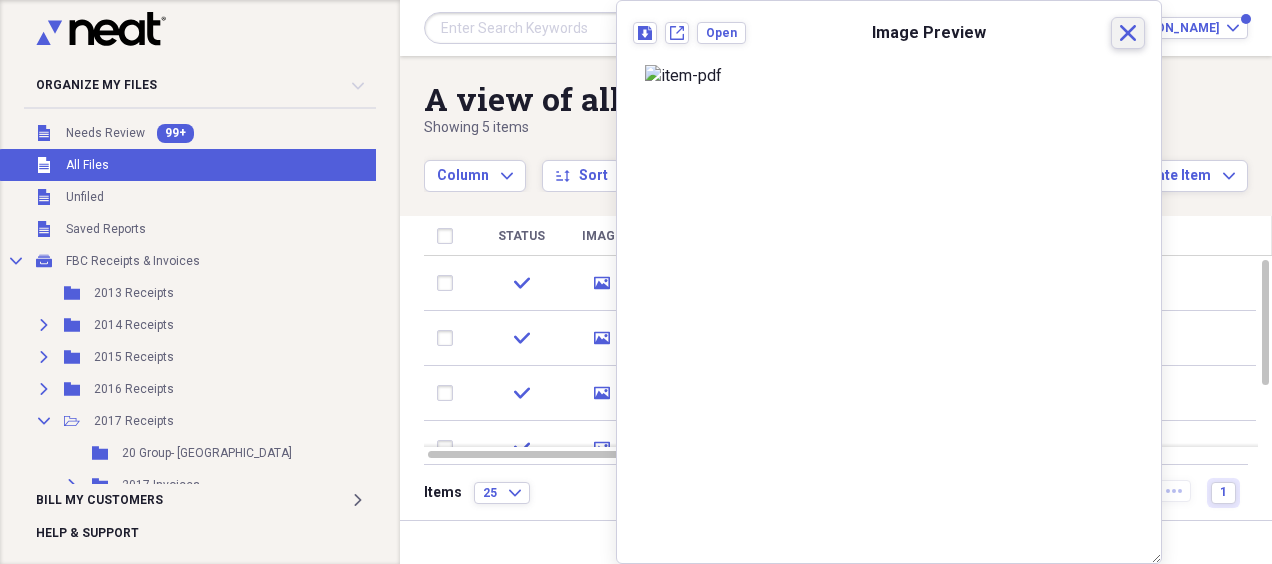 click 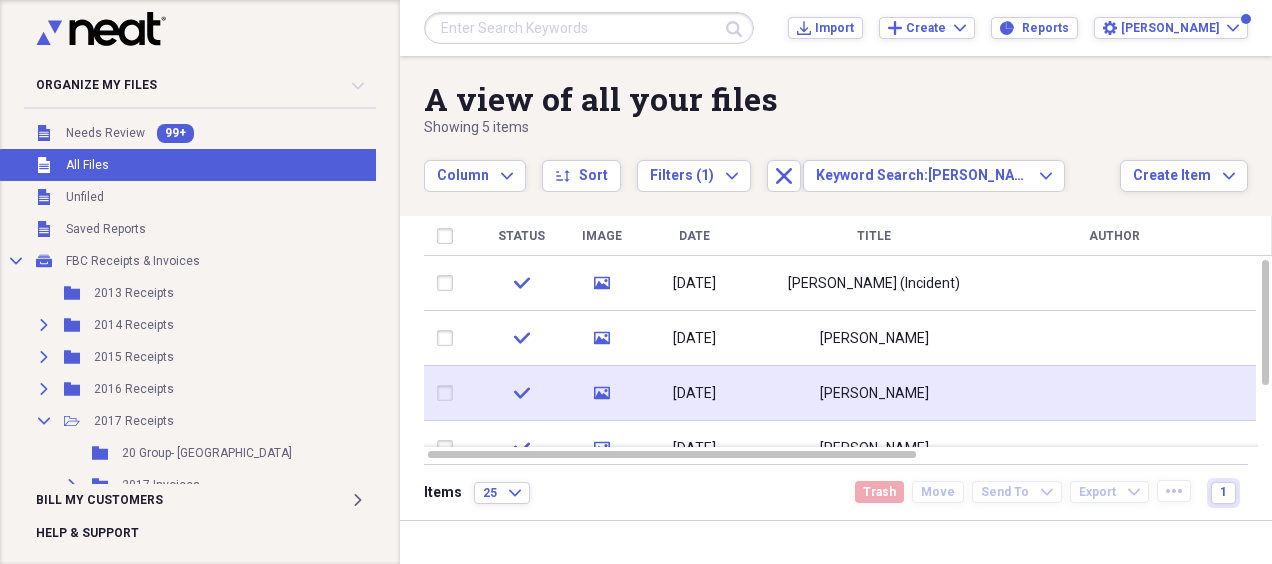 click on "media" at bounding box center (602, 393) 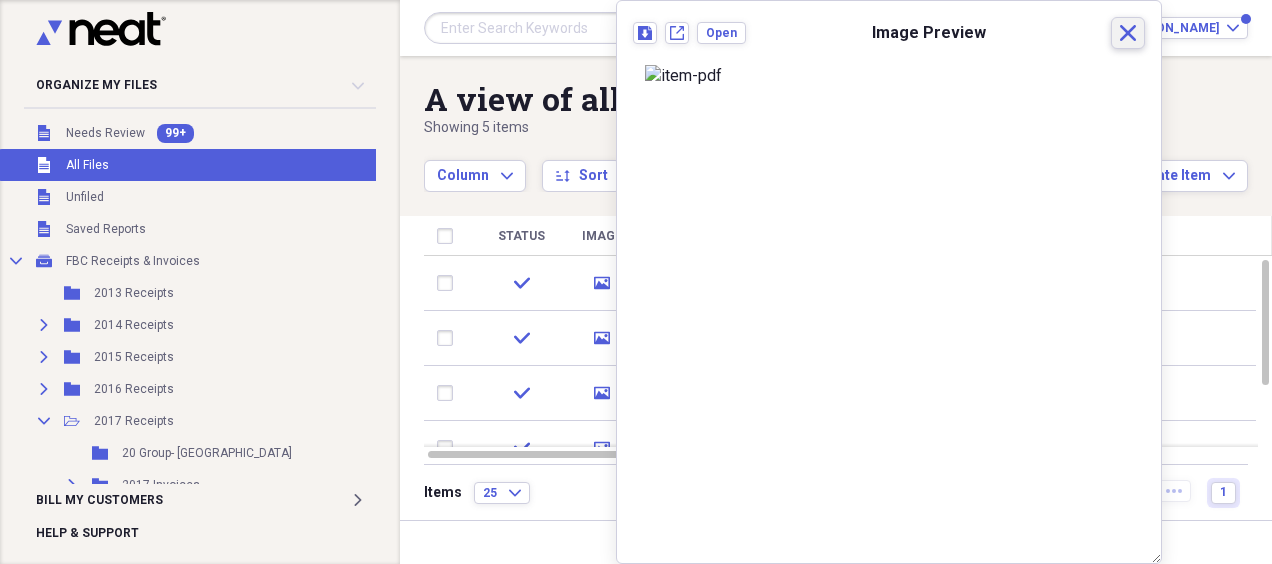 click on "Close" at bounding box center (1128, 33) 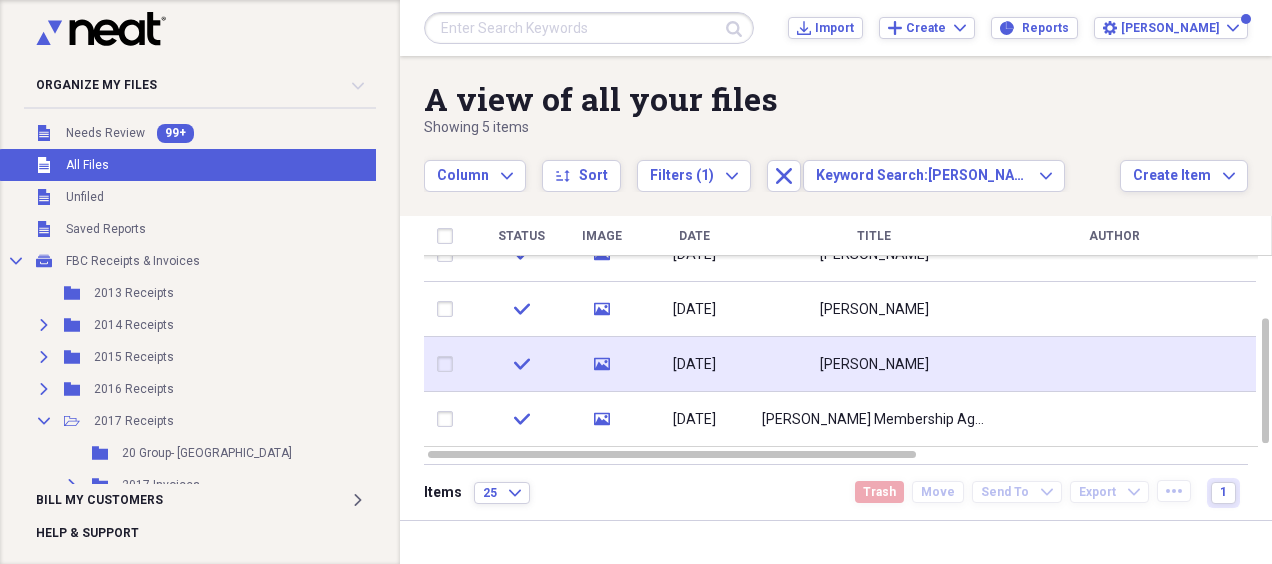click 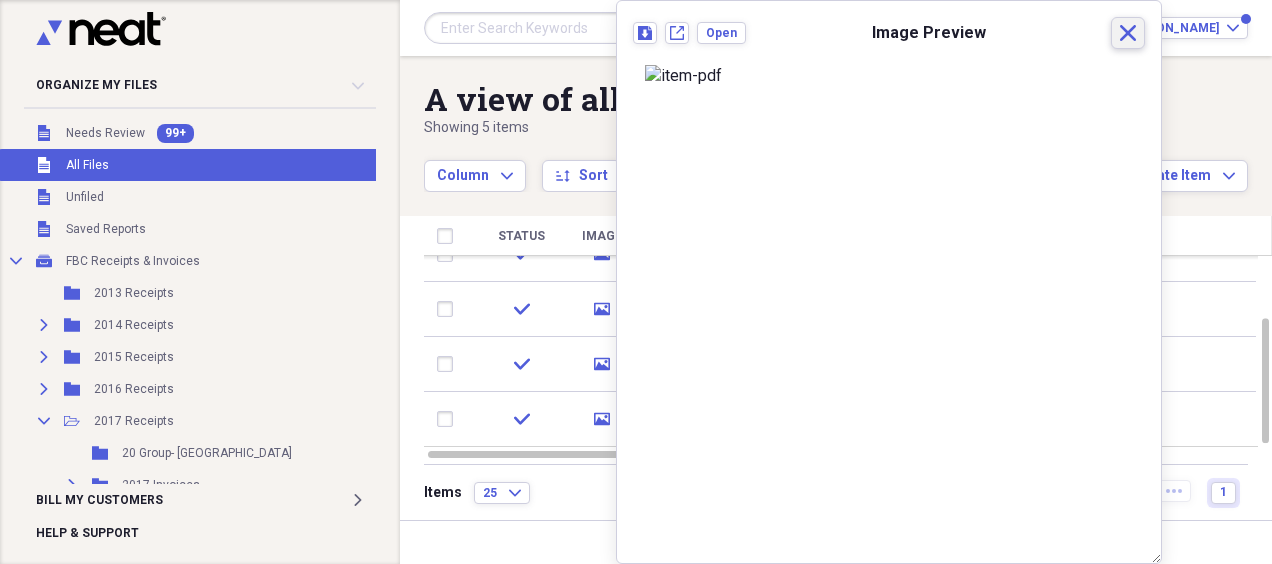 drag, startPoint x: 1105, startPoint y: 41, endPoint x: 1092, endPoint y: 108, distance: 68.24954 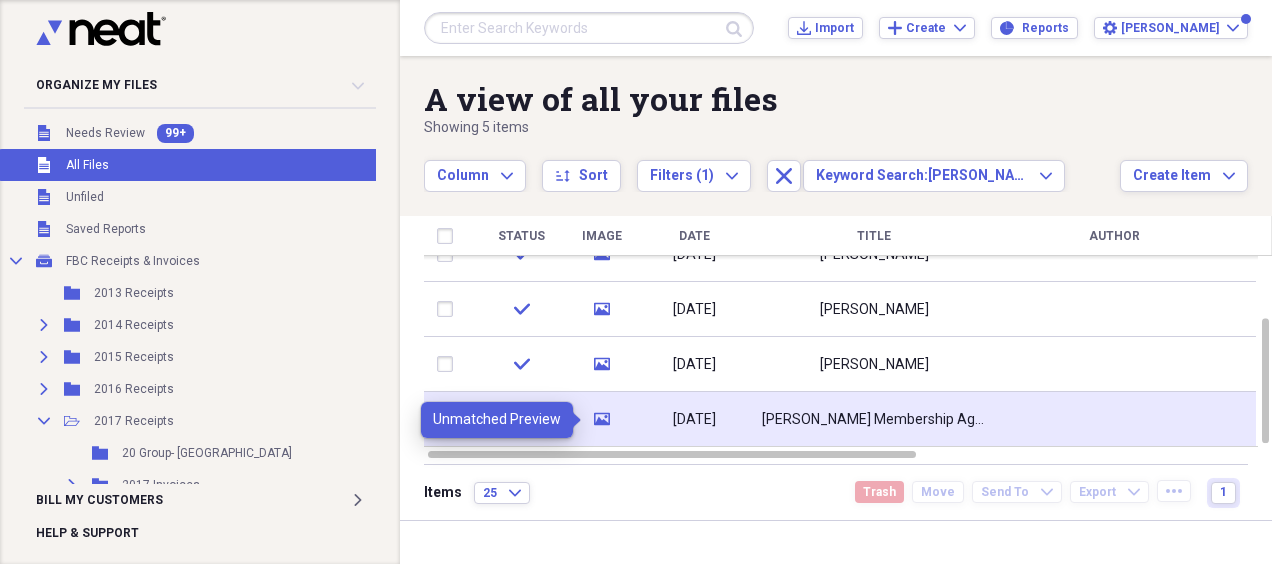 click 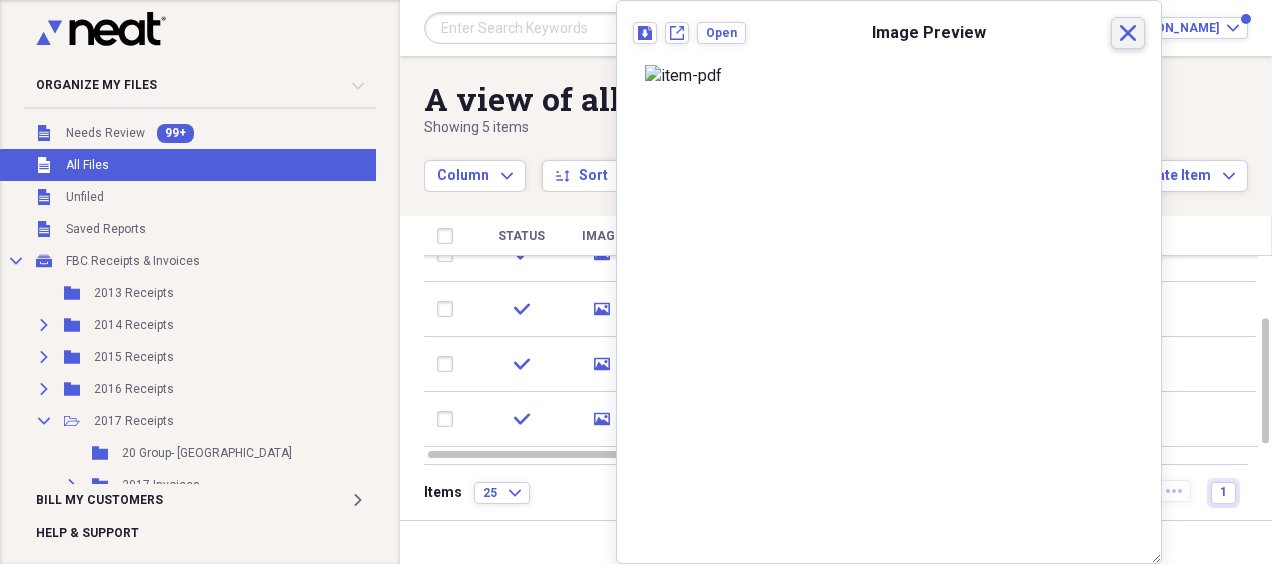 click on "Close" at bounding box center [1128, 33] 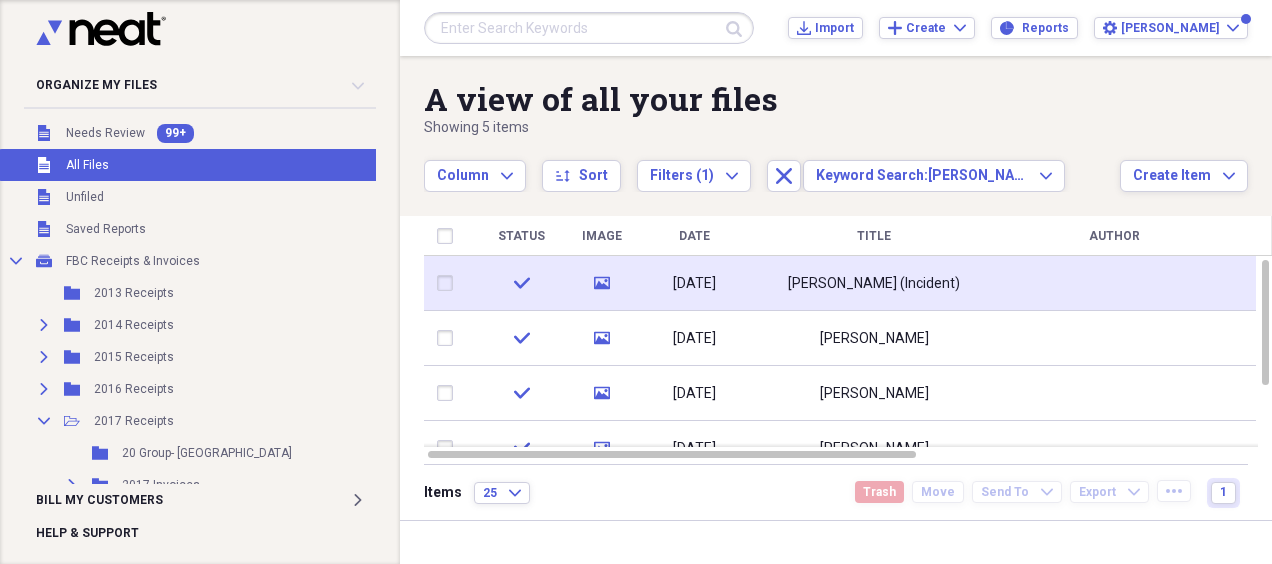 click on "media" 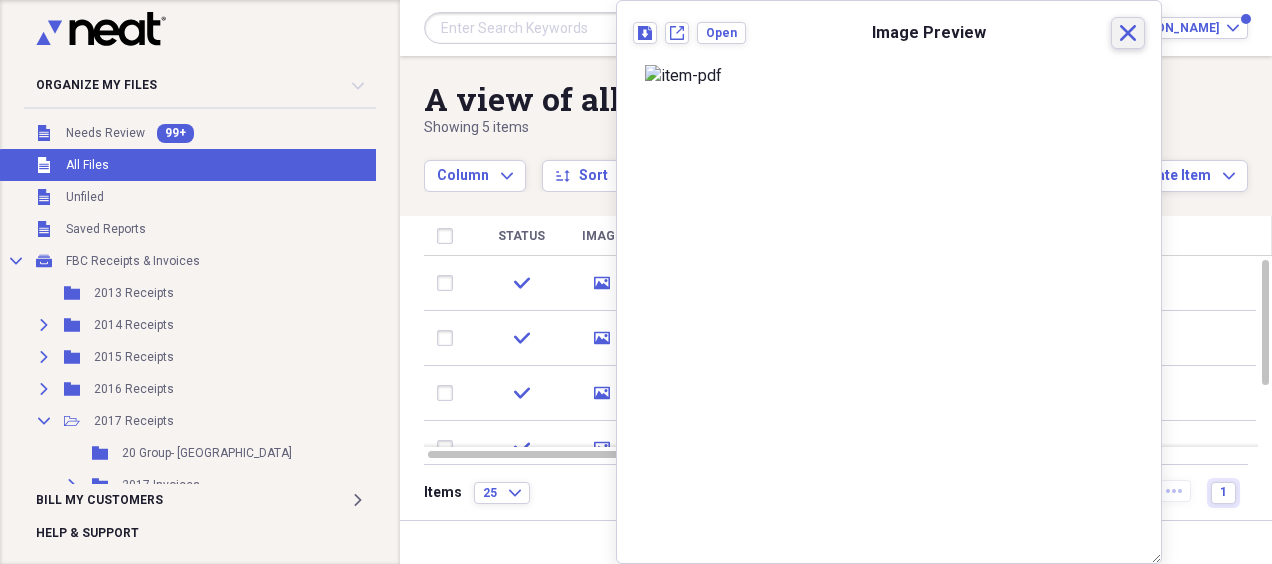 click on "Close" 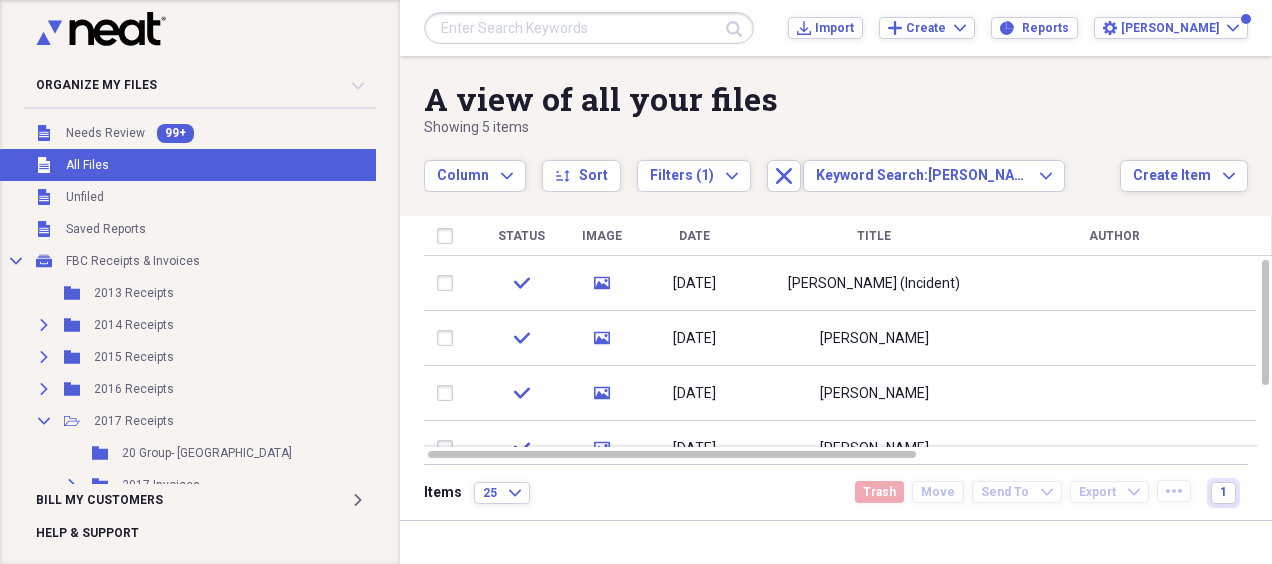click at bounding box center [589, 28] 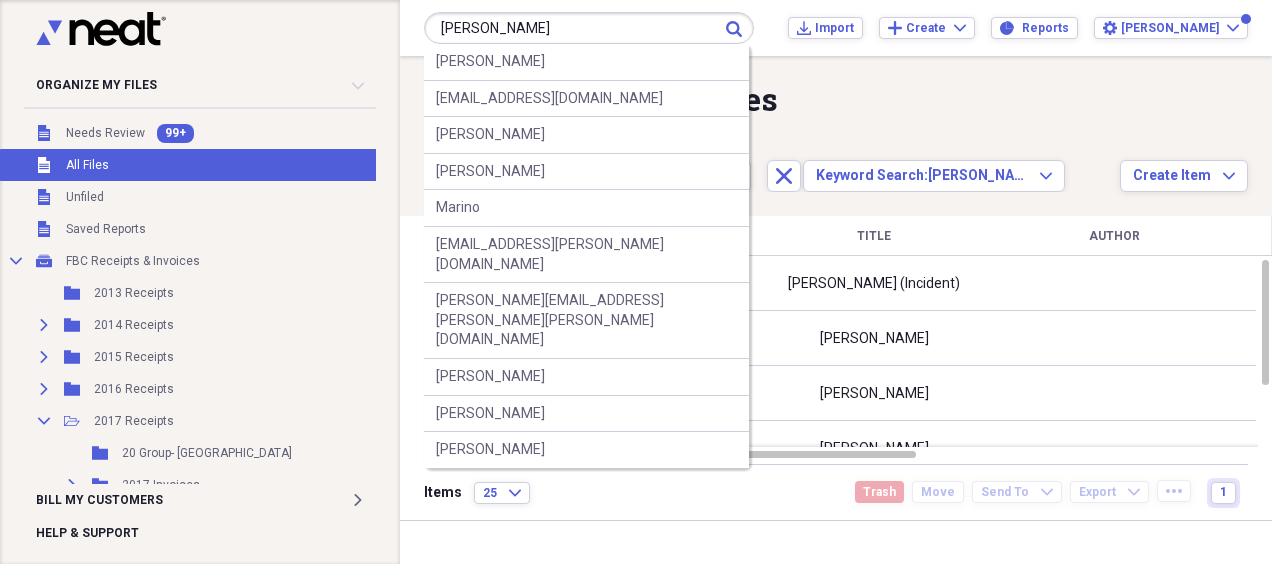 type on "[PERSON_NAME]" 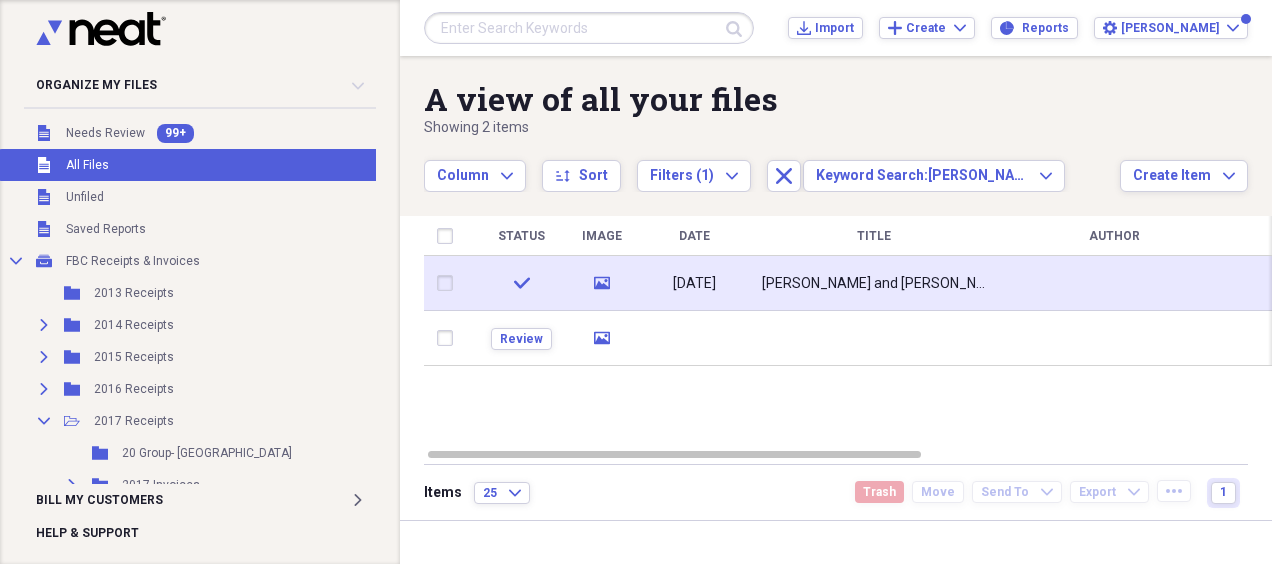 click on "media" 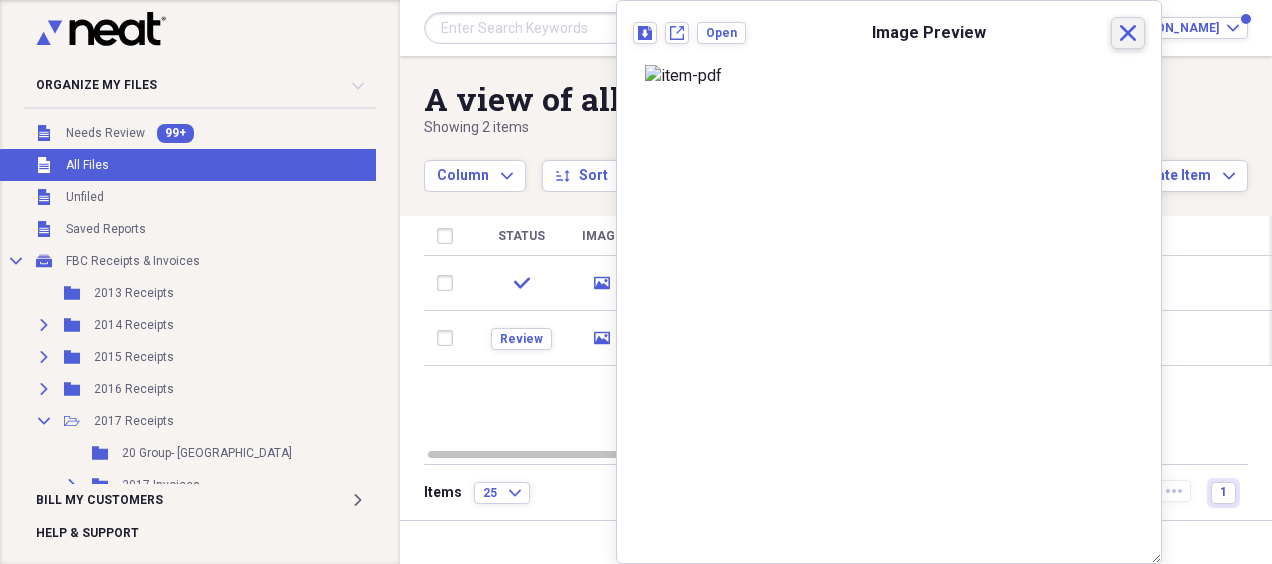 click on "Close" 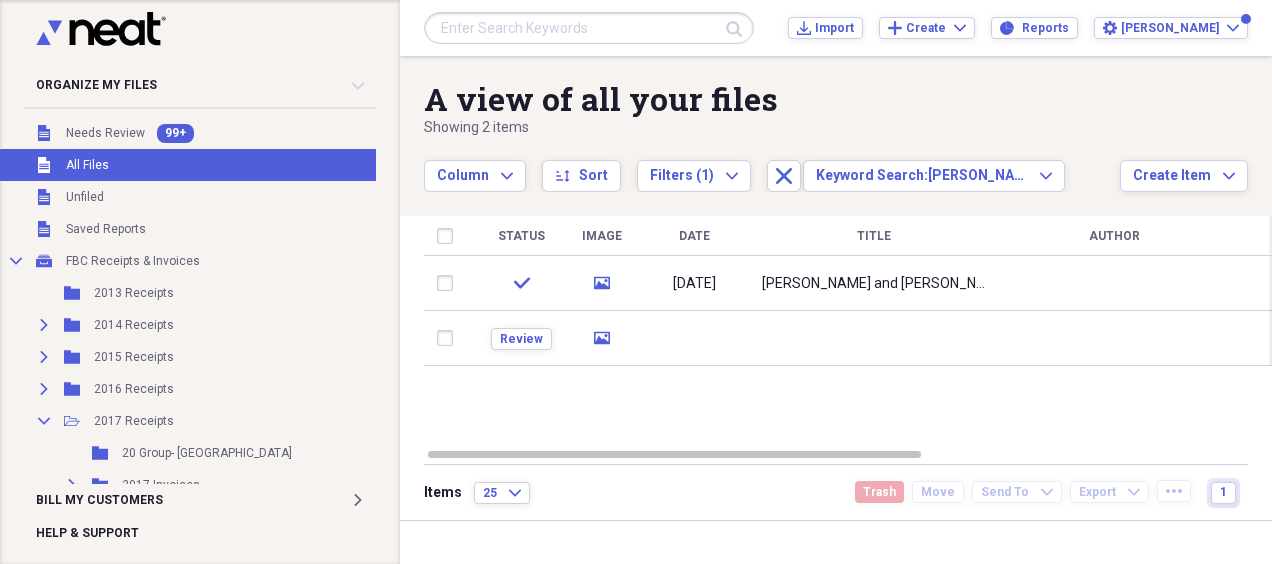 click at bounding box center [589, 28] 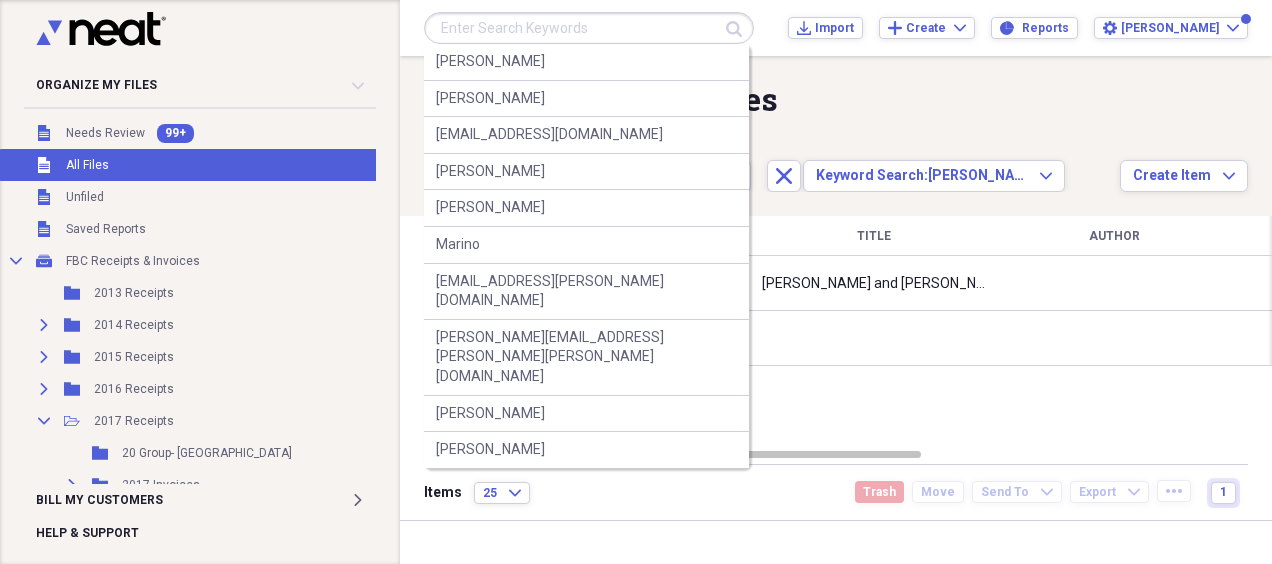 paste on "[EMAIL_ADDRESS][DOMAIN_NAME]" 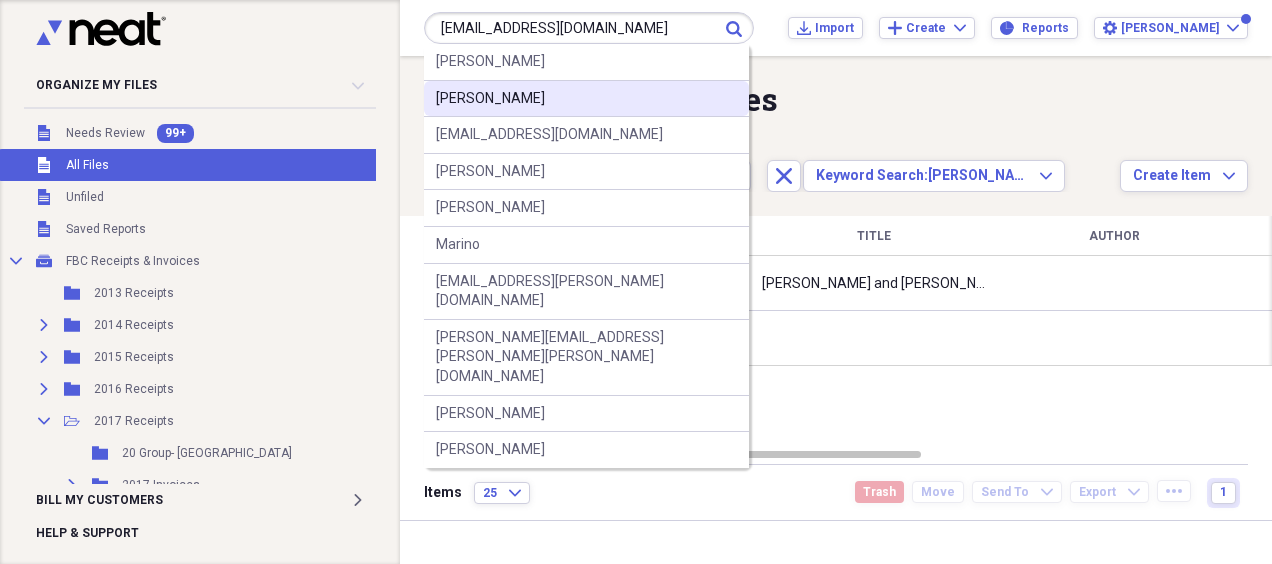 type on "[EMAIL_ADDRESS][DOMAIN_NAME]" 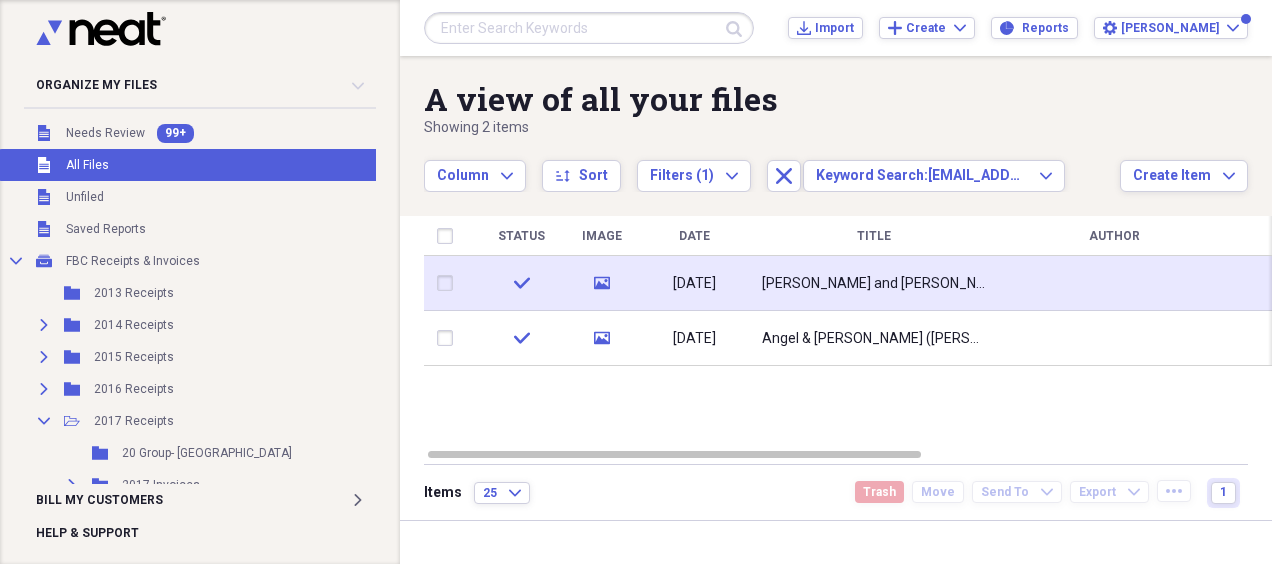 click on "media" 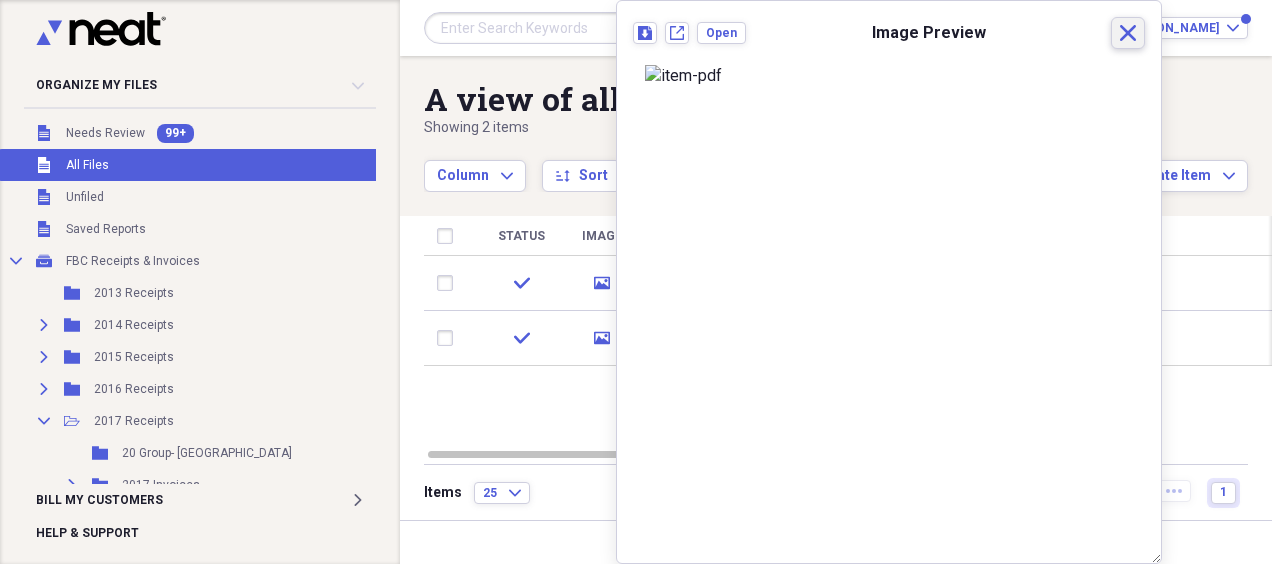 drag, startPoint x: 1110, startPoint y: 40, endPoint x: 1083, endPoint y: 72, distance: 41.868843 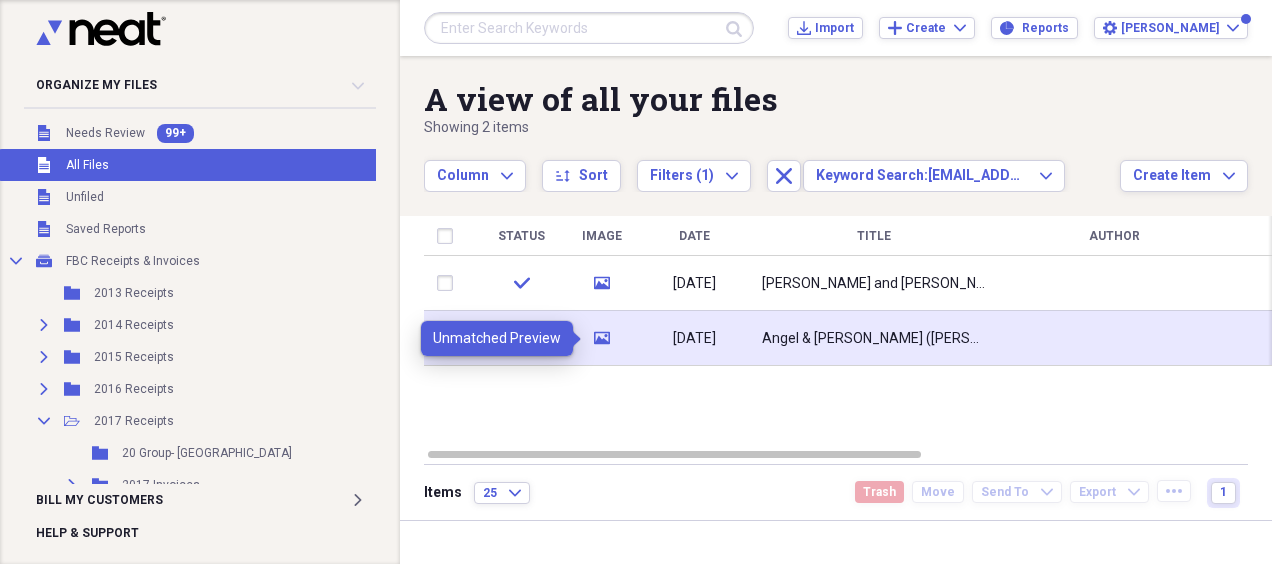 click 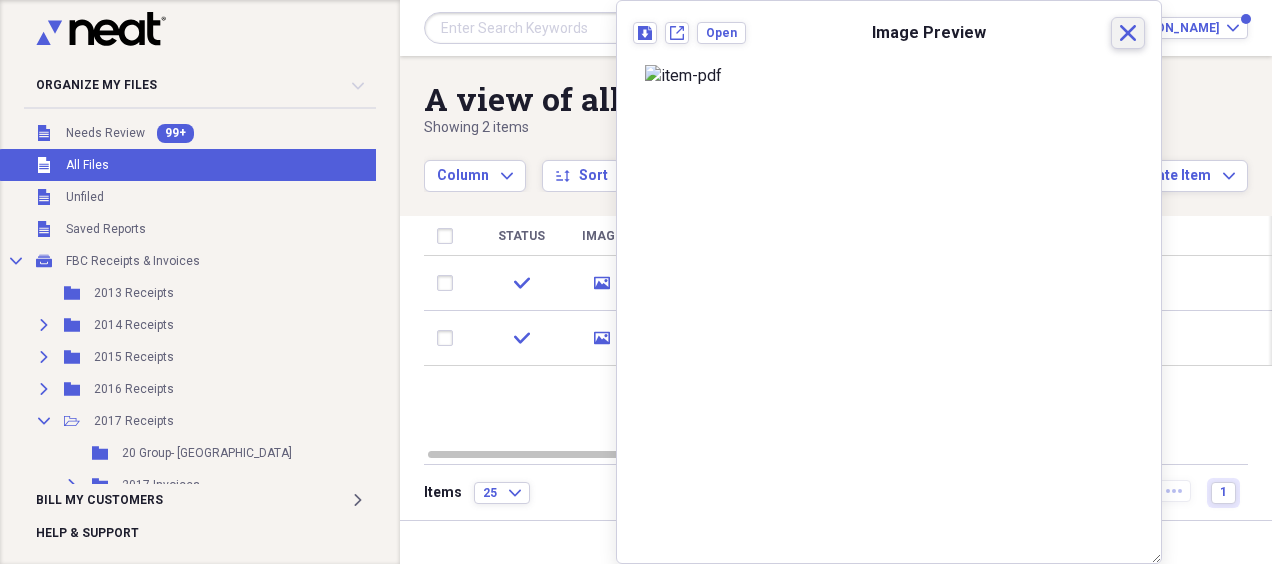 click on "Close" 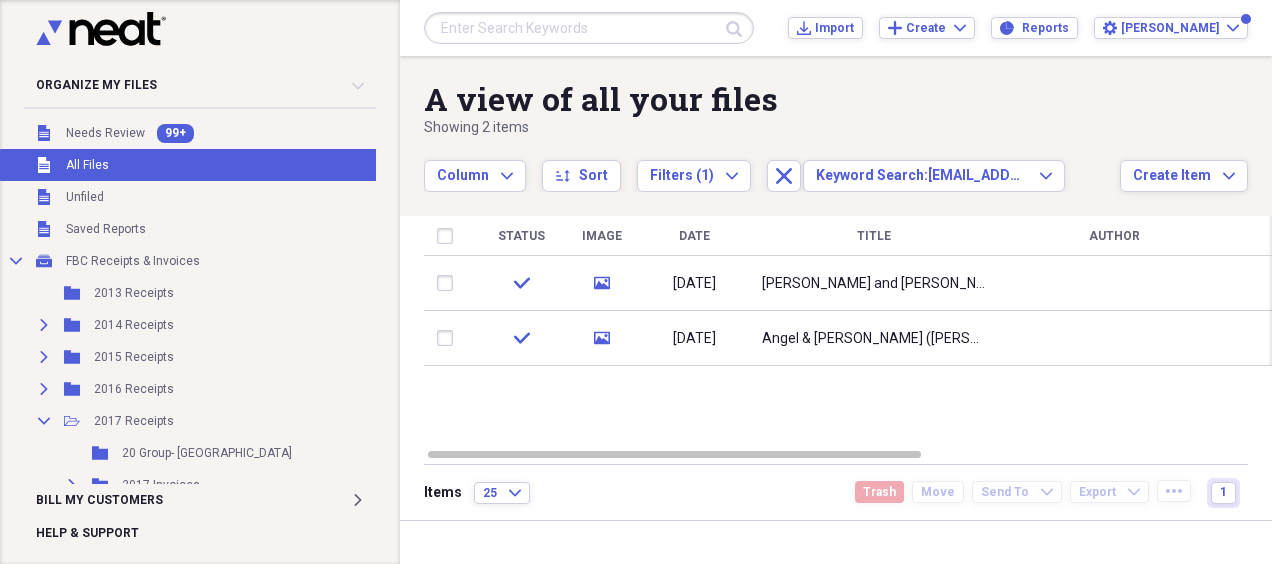 click at bounding box center [589, 28] 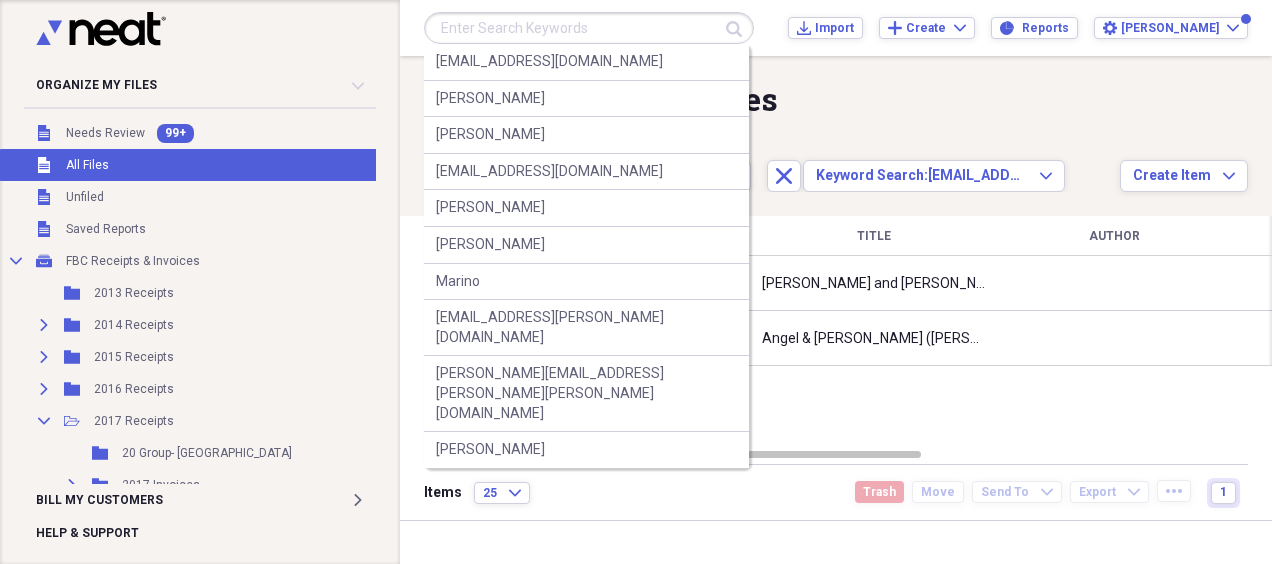 paste on "[EMAIL_ADDRESS][DOMAIN_NAME]" 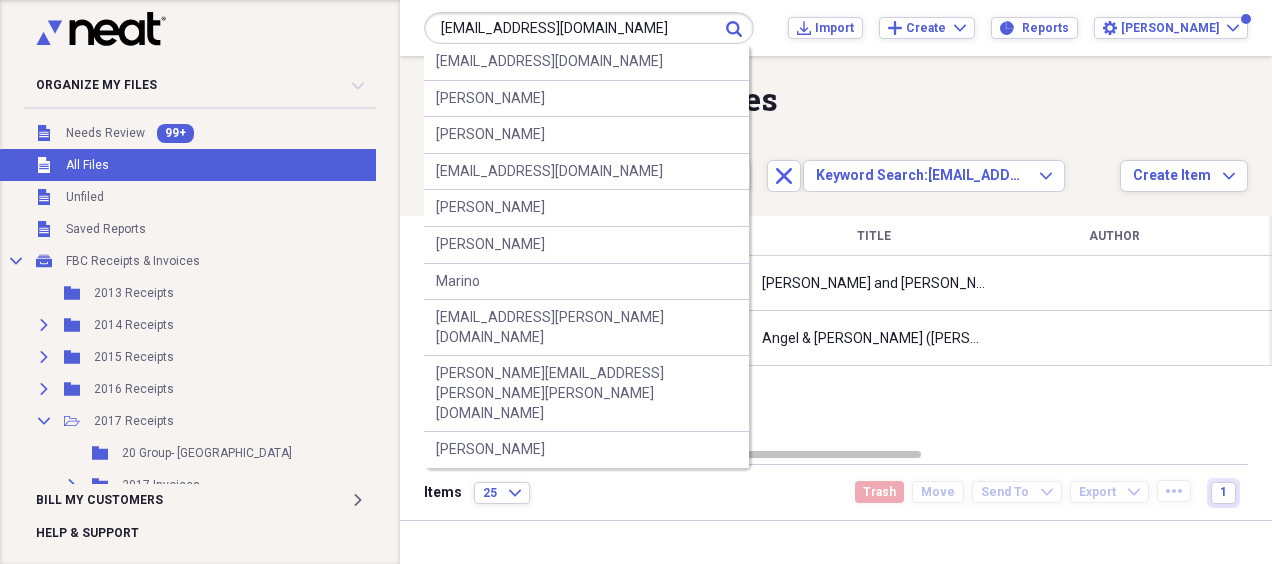 type on "[EMAIL_ADDRESS][DOMAIN_NAME]" 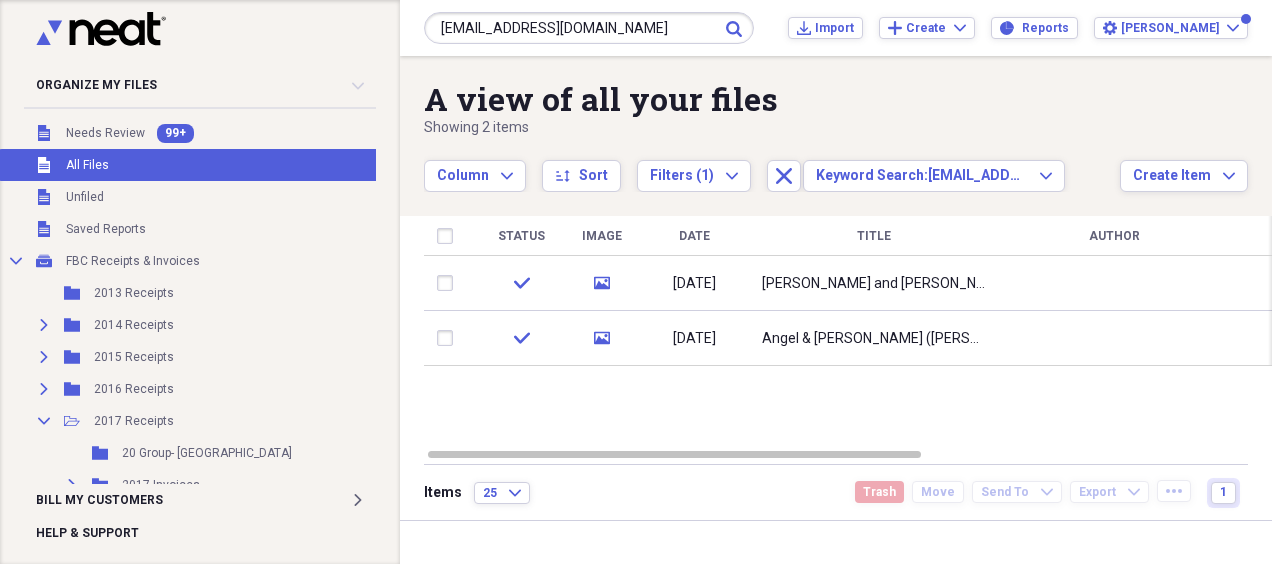 click on "Submit" 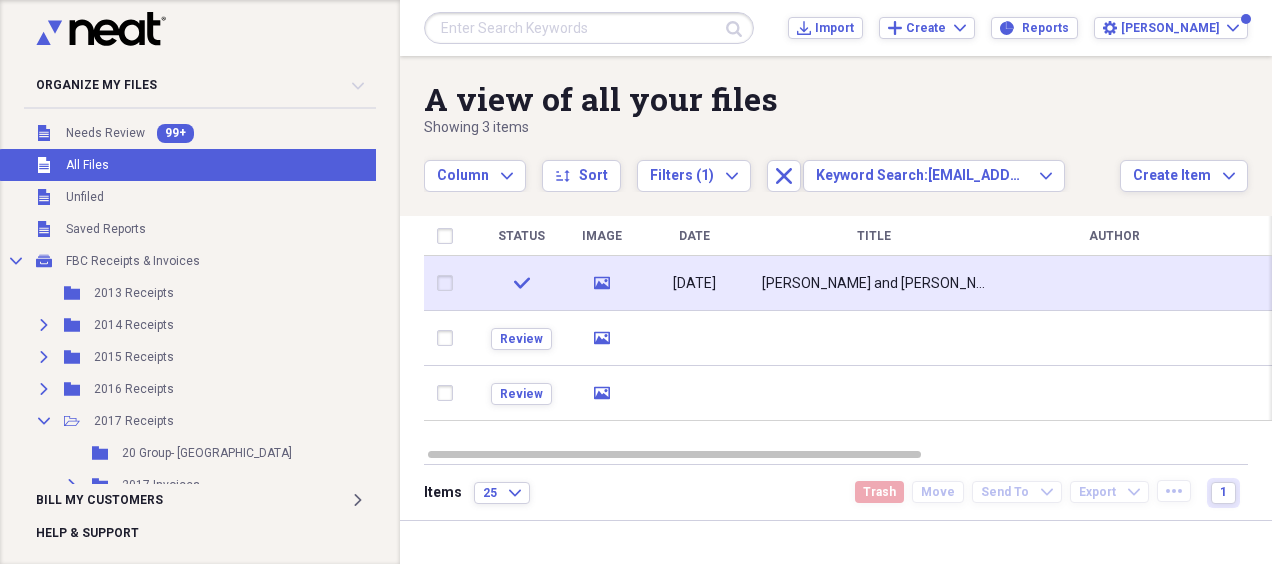click 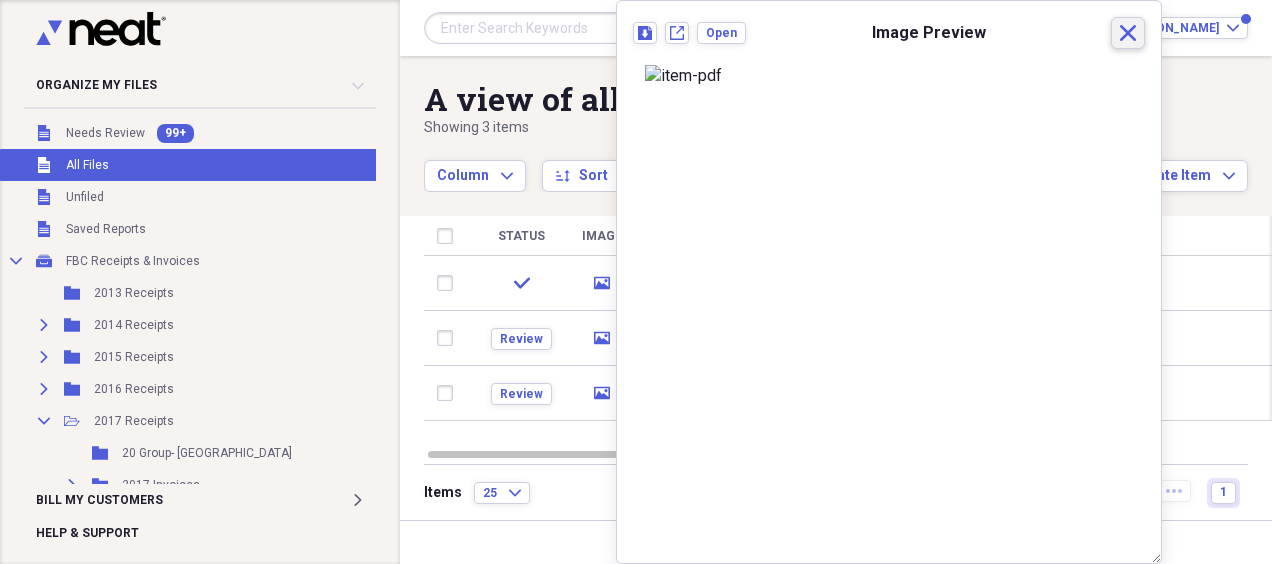 click on "Close" at bounding box center [1128, 33] 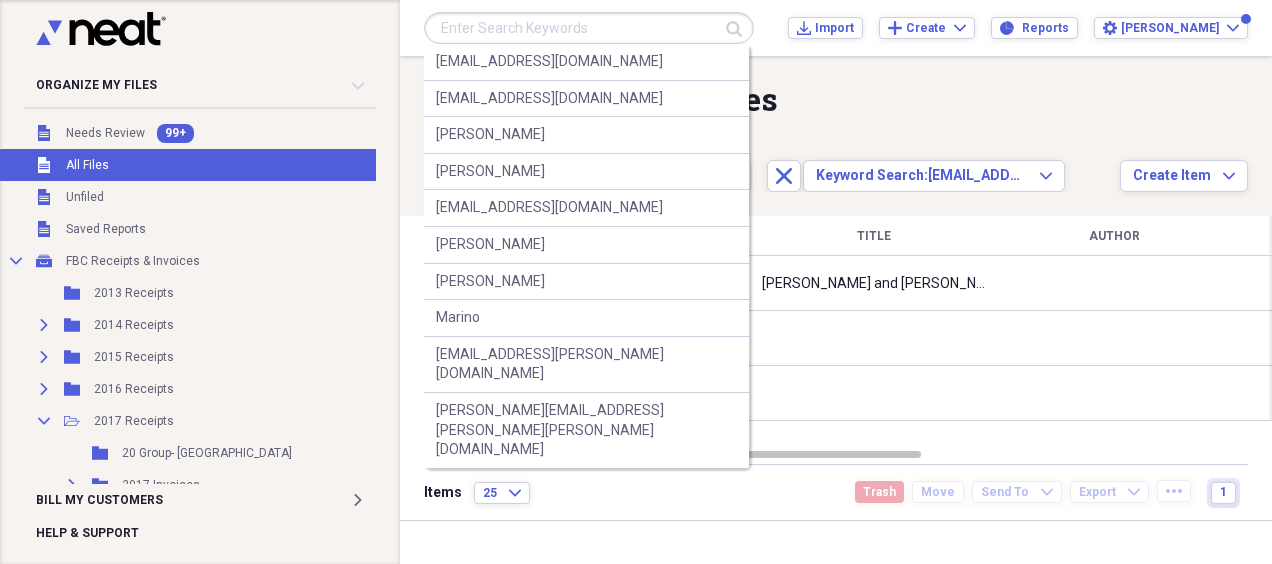paste on "[EMAIL_ADDRESS][DOMAIN_NAME]" 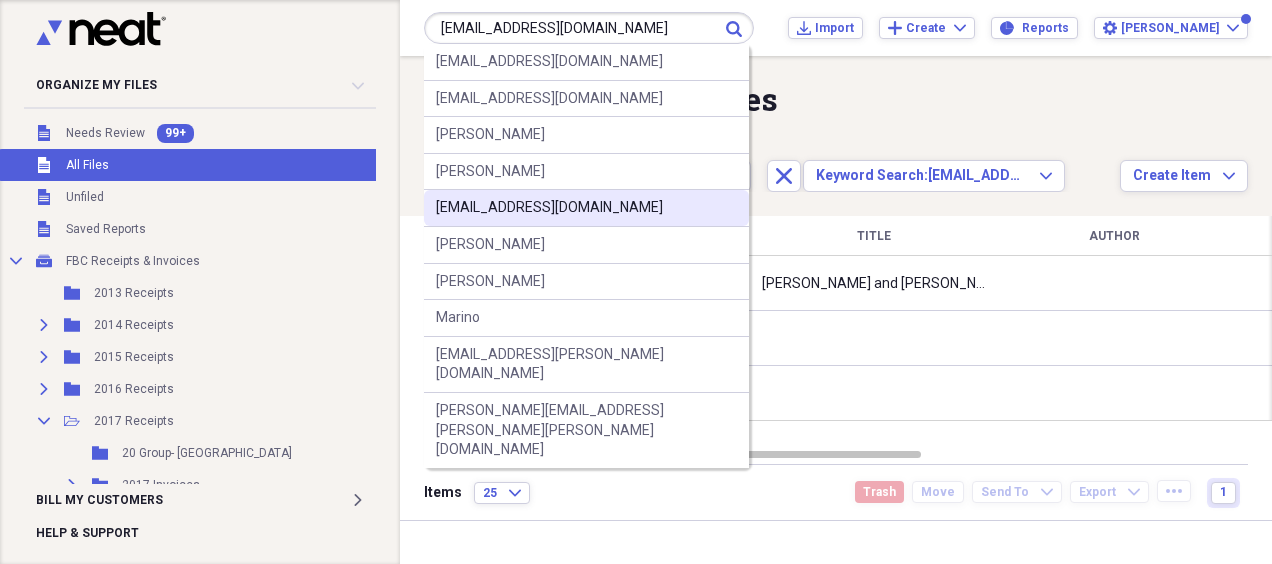 type on "[EMAIL_ADDRESS][DOMAIN_NAME]" 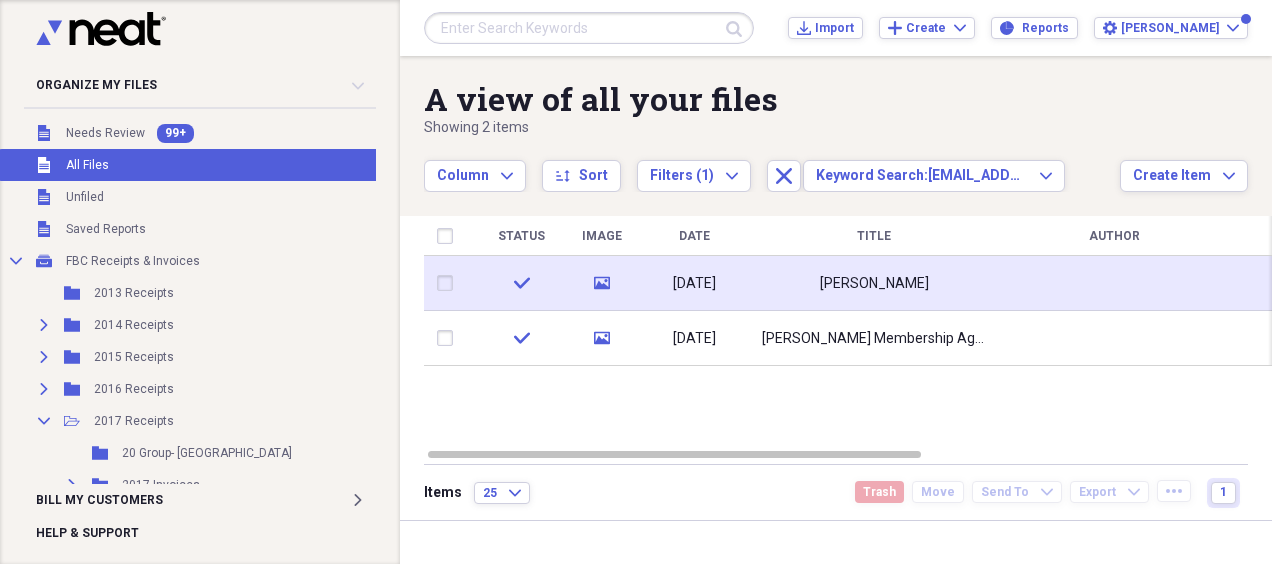 click on "media" 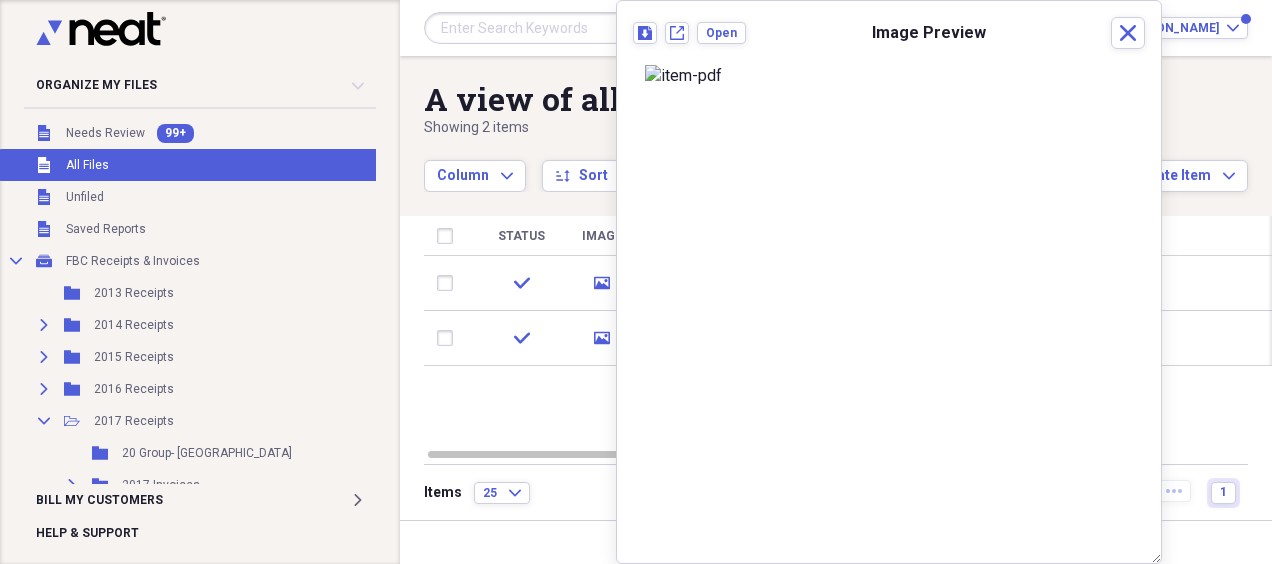 scroll, scrollTop: 0, scrollLeft: 0, axis: both 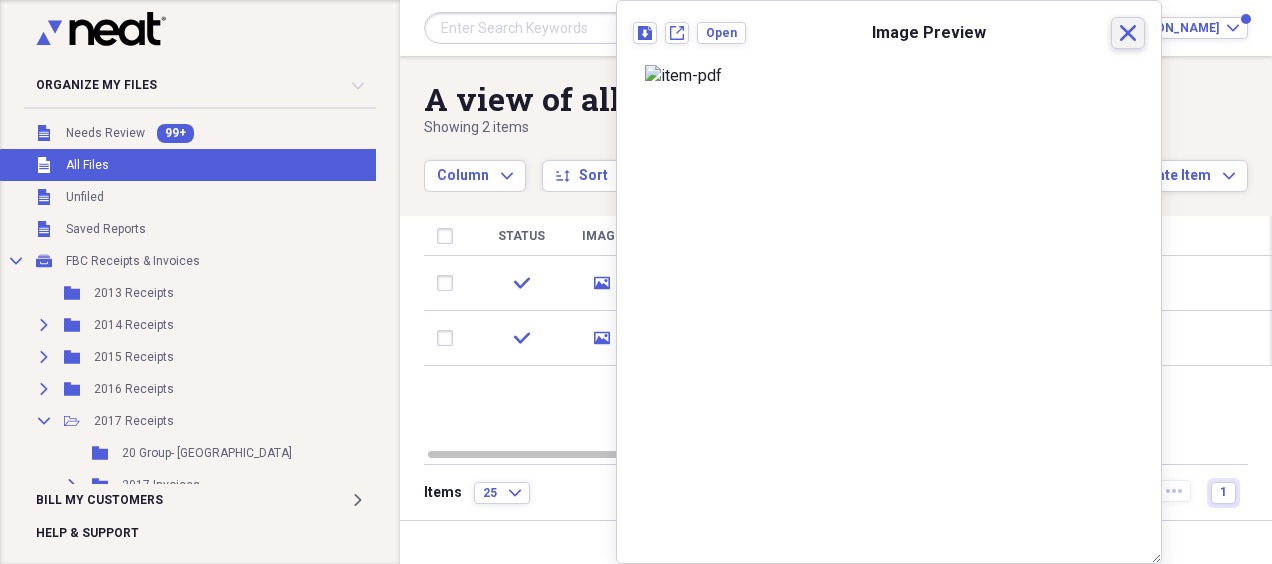 click on "Close" at bounding box center [1128, 33] 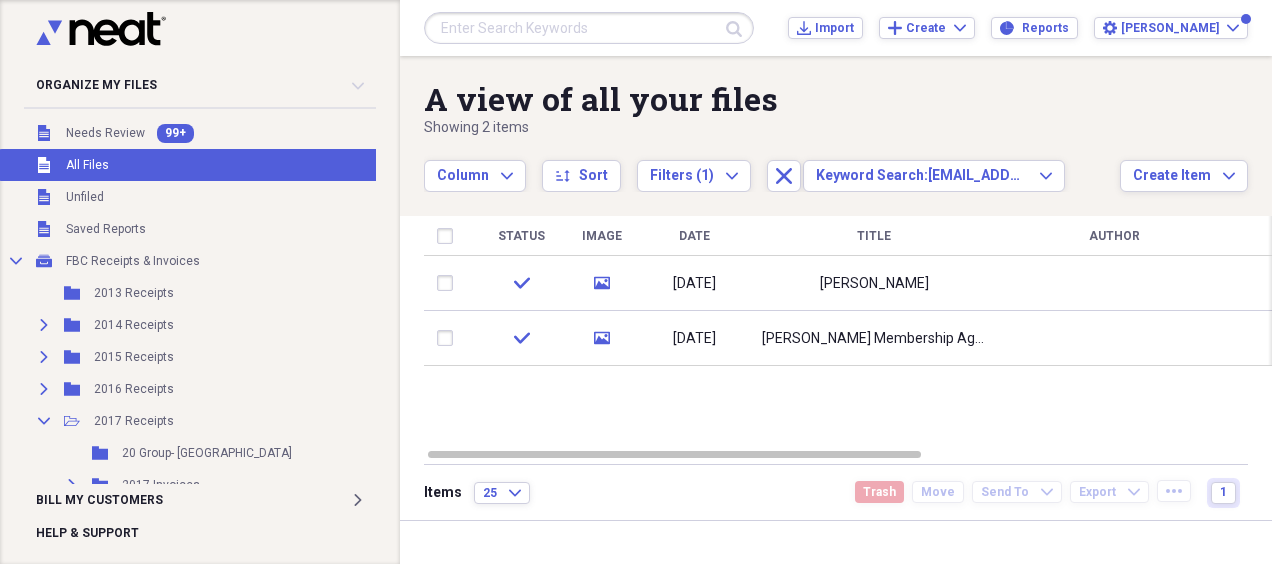 click at bounding box center [589, 28] 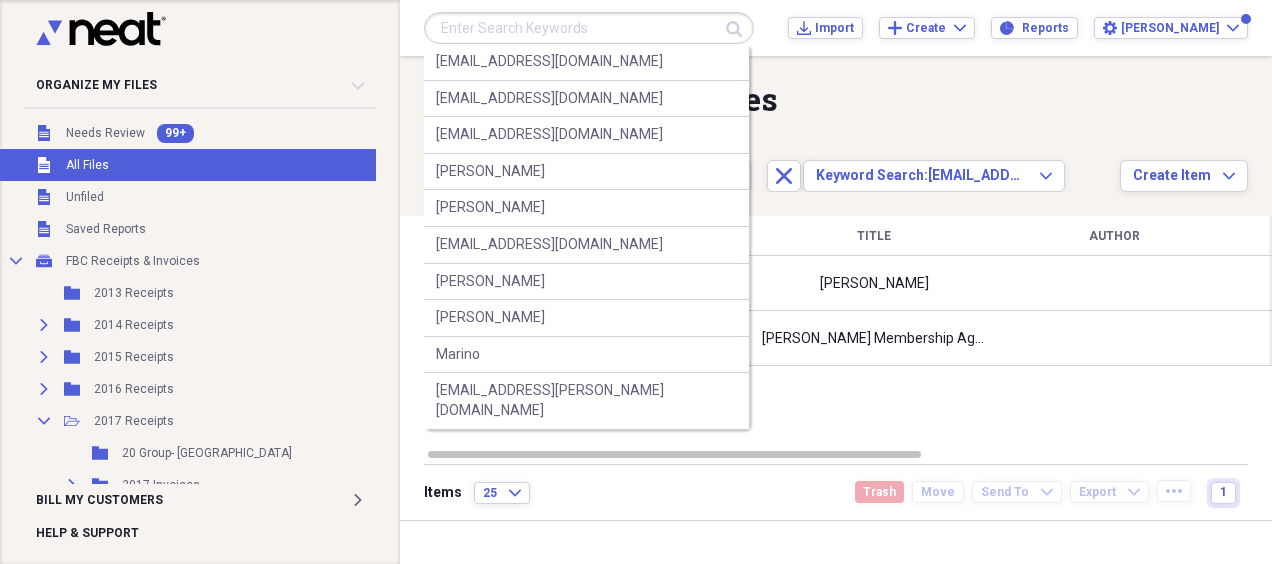 paste on "[PERSON_NAME]" 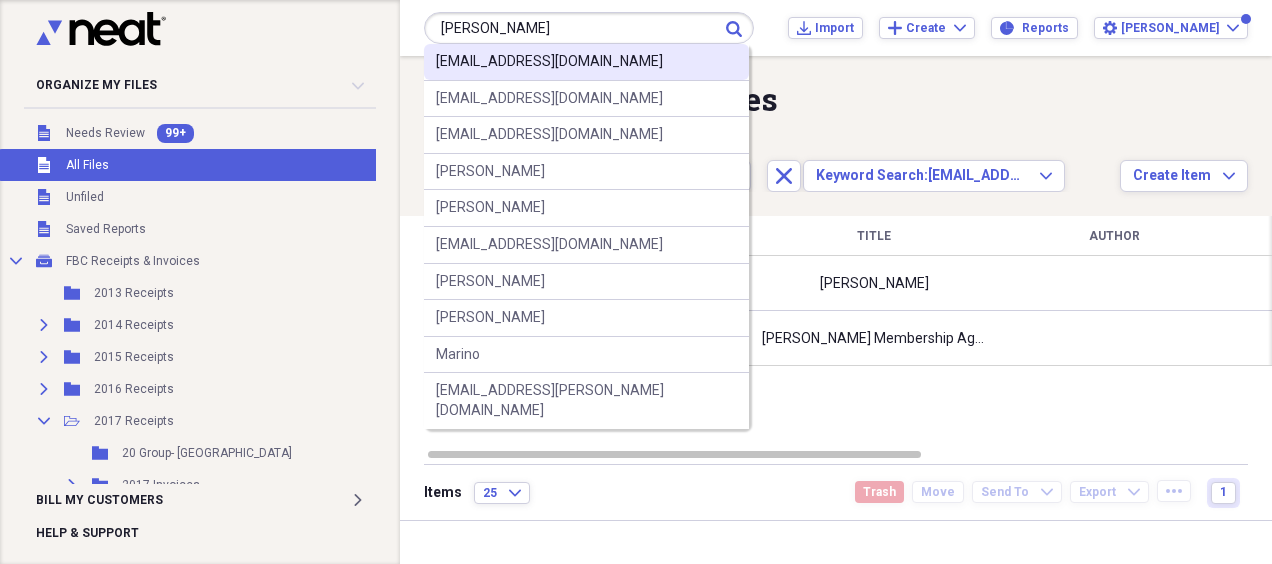 type on "[PERSON_NAME]" 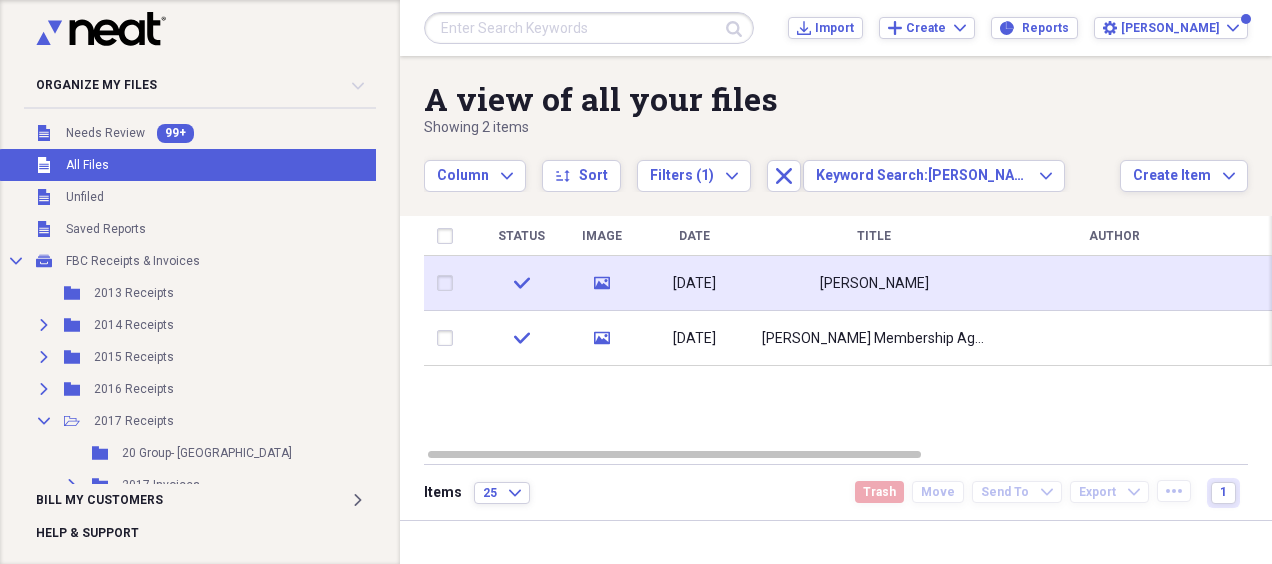 click 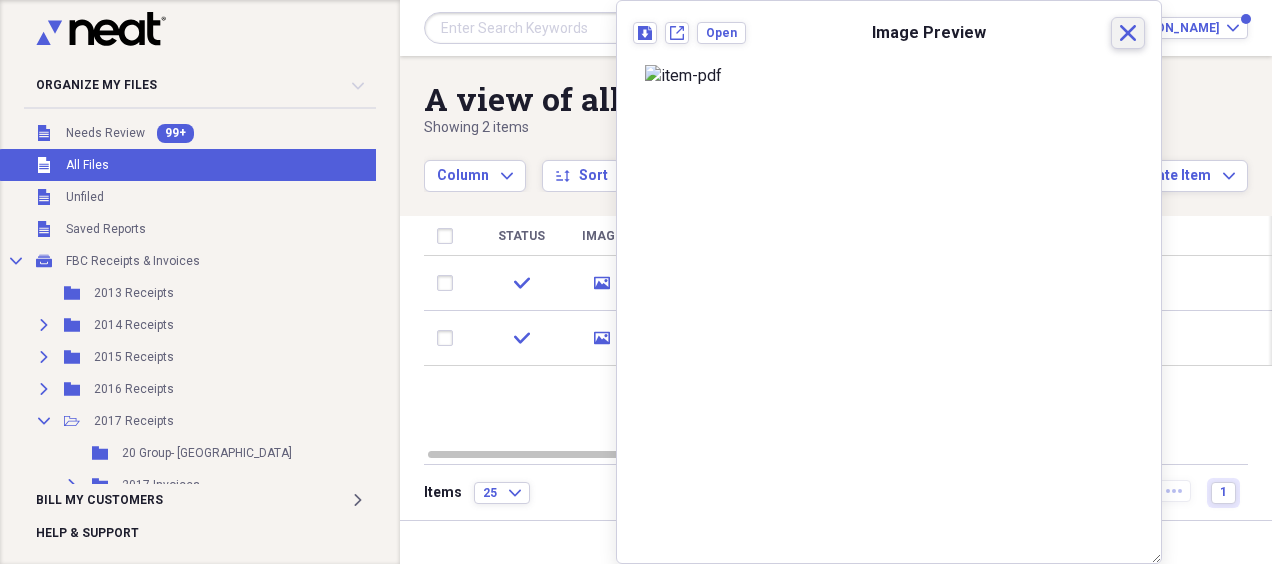 click on "Close" at bounding box center [1128, 33] 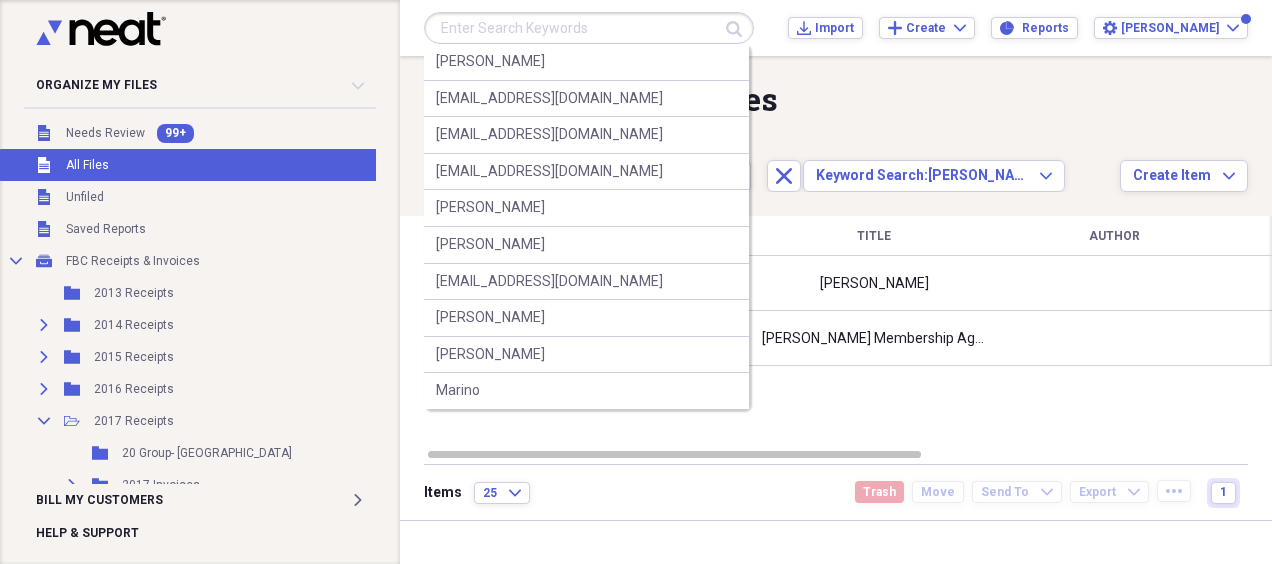 paste on "[PERSON_NAME][EMAIL_ADDRESS][DOMAIN_NAME]" 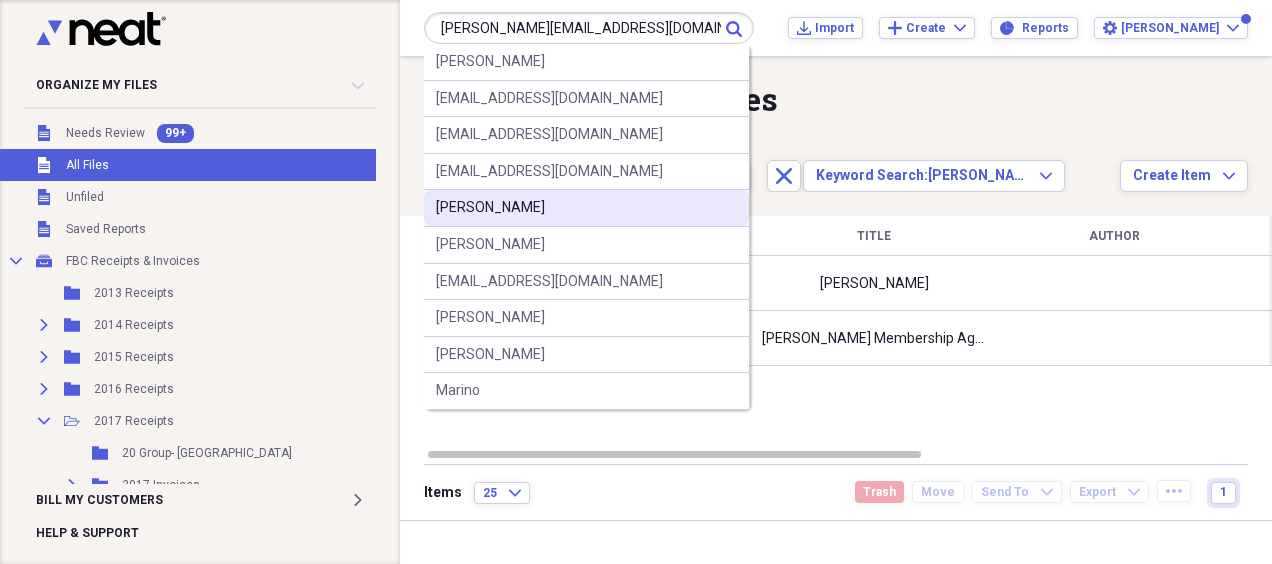 type on "[PERSON_NAME][EMAIL_ADDRESS][DOMAIN_NAME]" 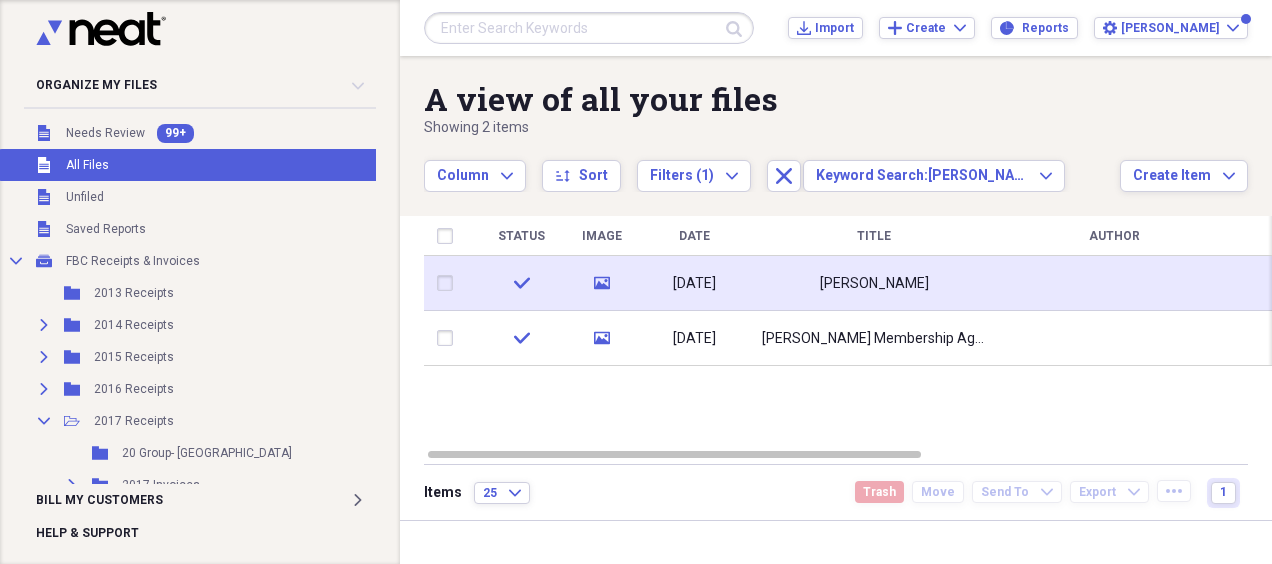 click on "media" 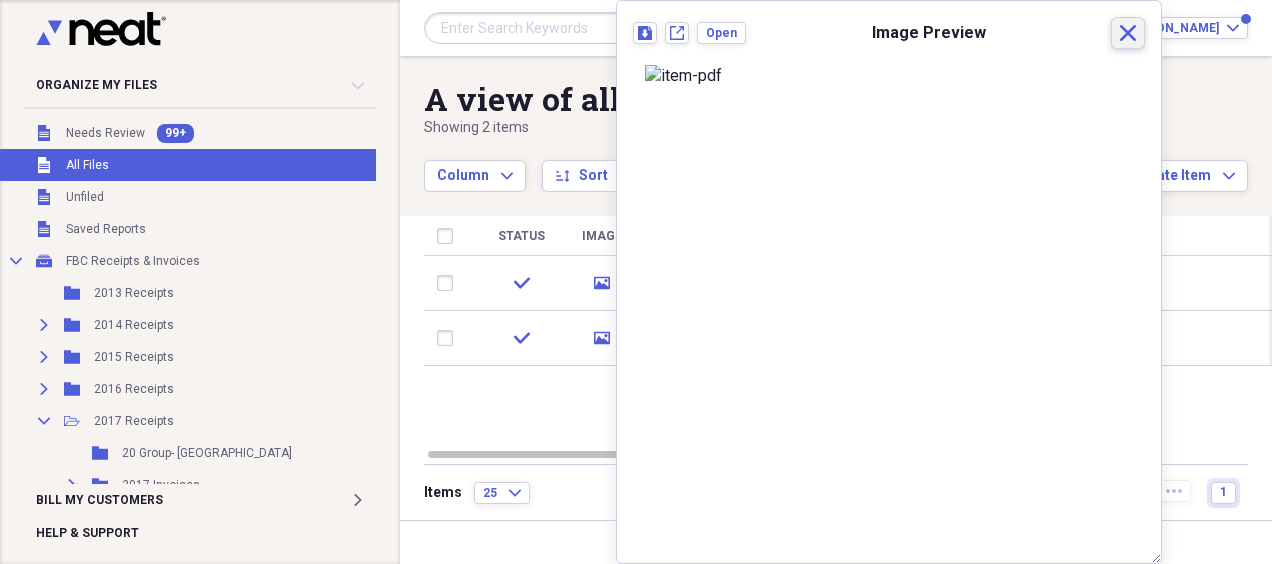 click on "Close" at bounding box center [1128, 33] 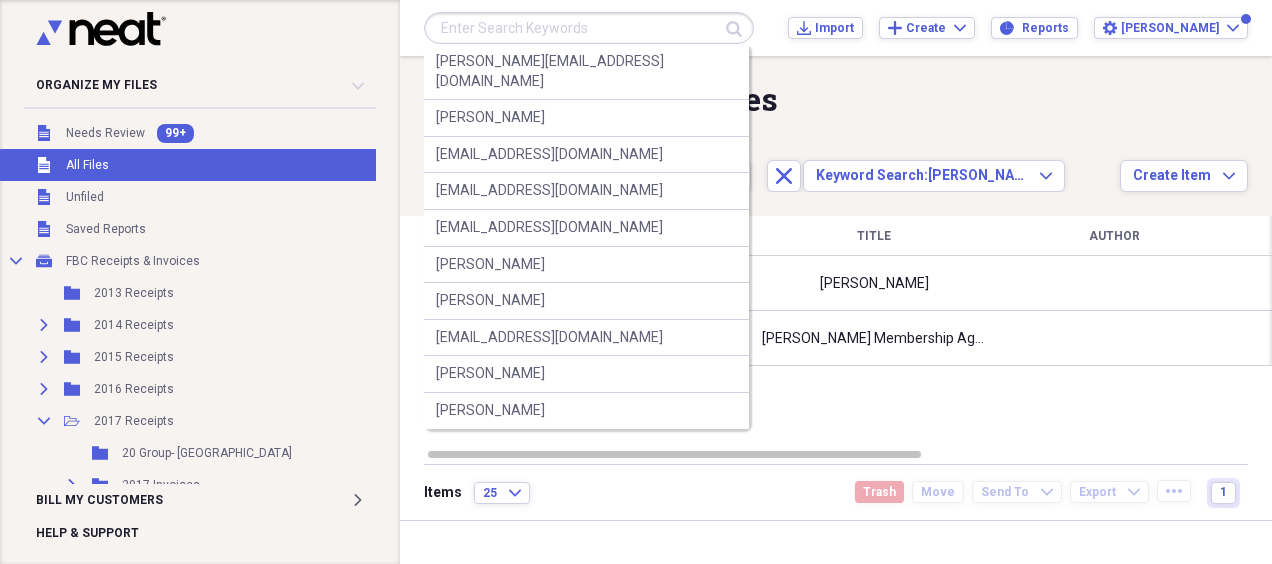 paste on "[PERSON_NAME]" 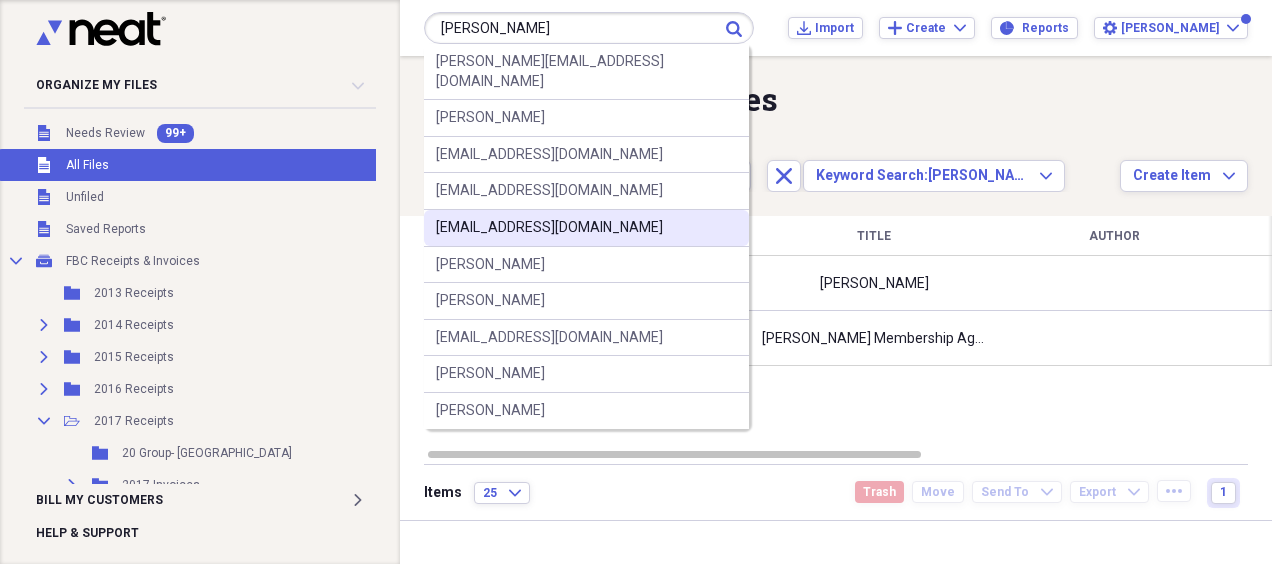 type on "[PERSON_NAME]" 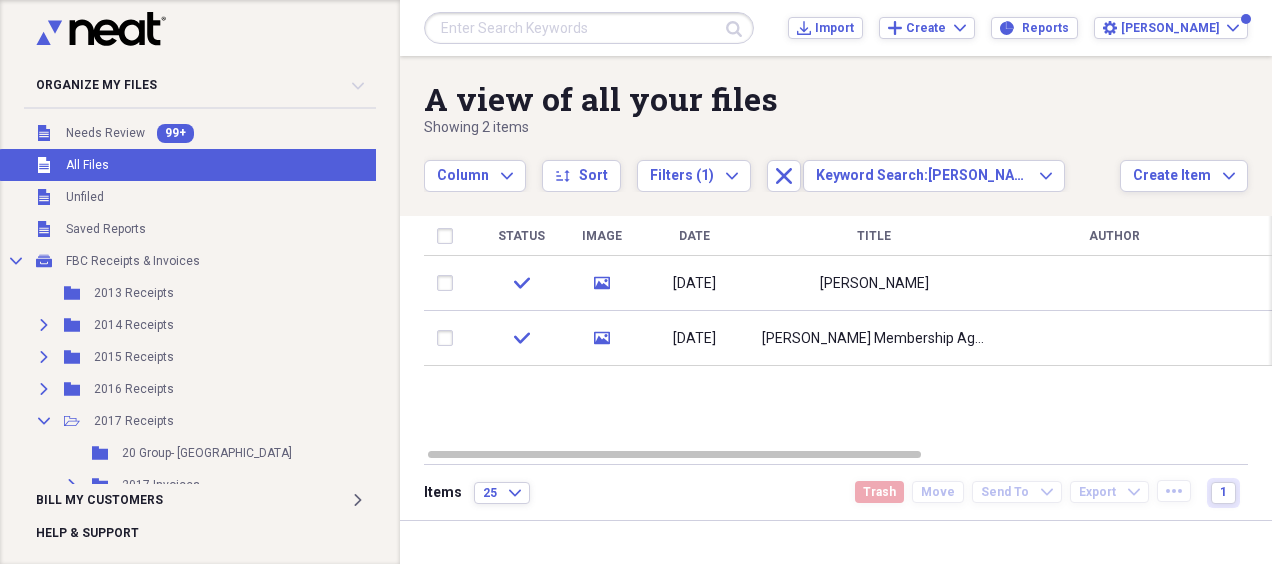 click at bounding box center [589, 28] 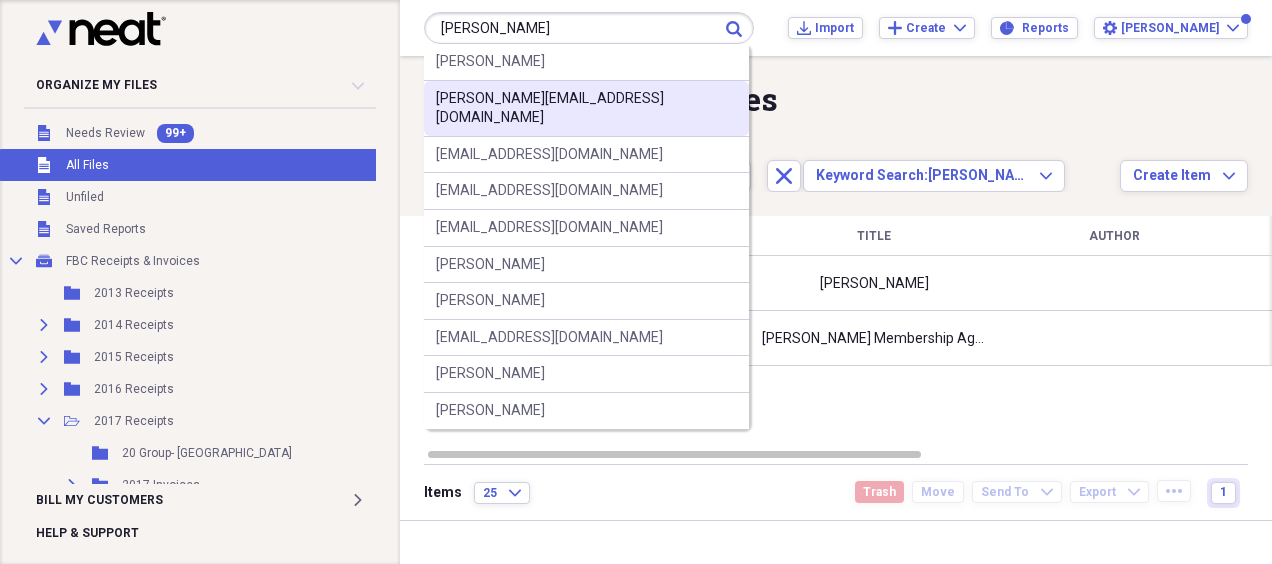 type on "[PERSON_NAME]" 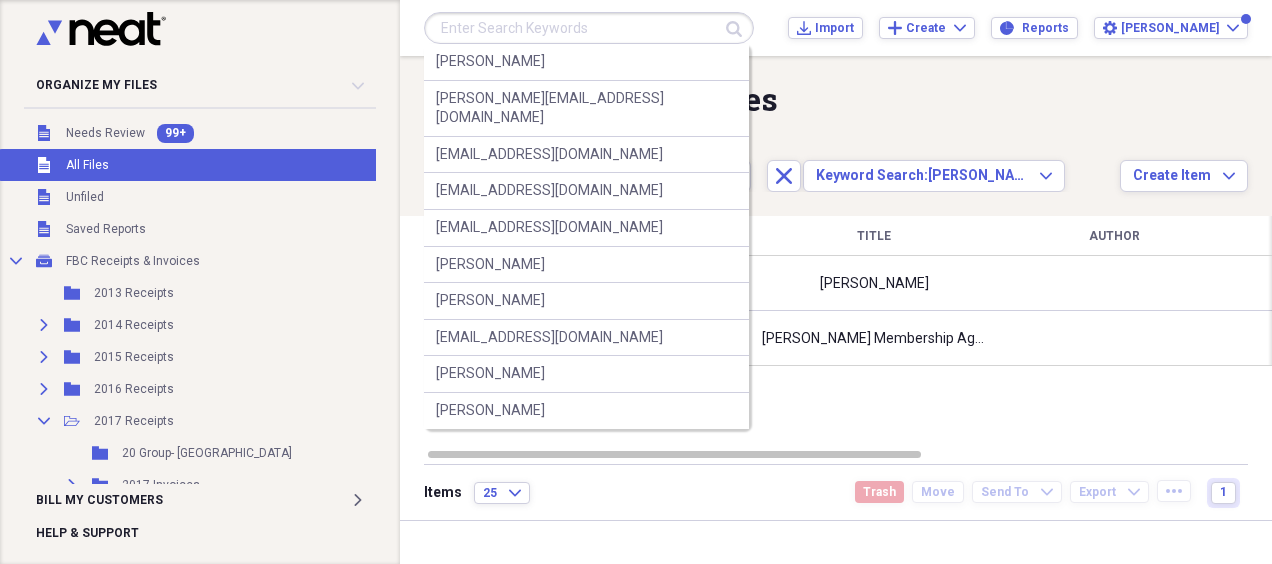 click at bounding box center [589, 28] 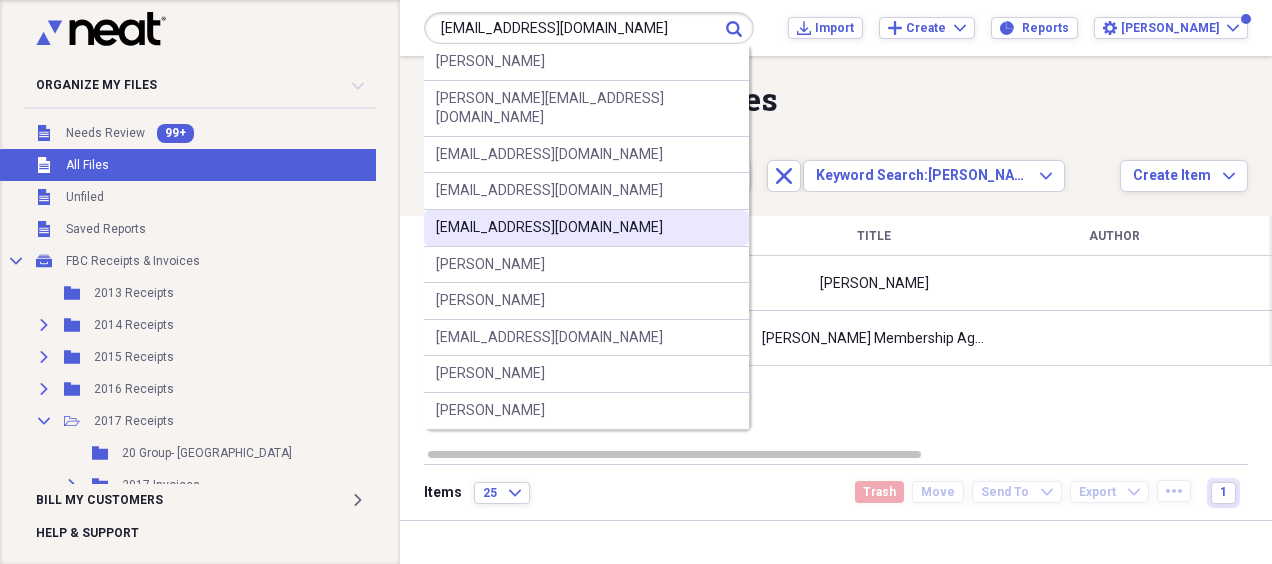type on "[EMAIL_ADDRESS][DOMAIN_NAME]" 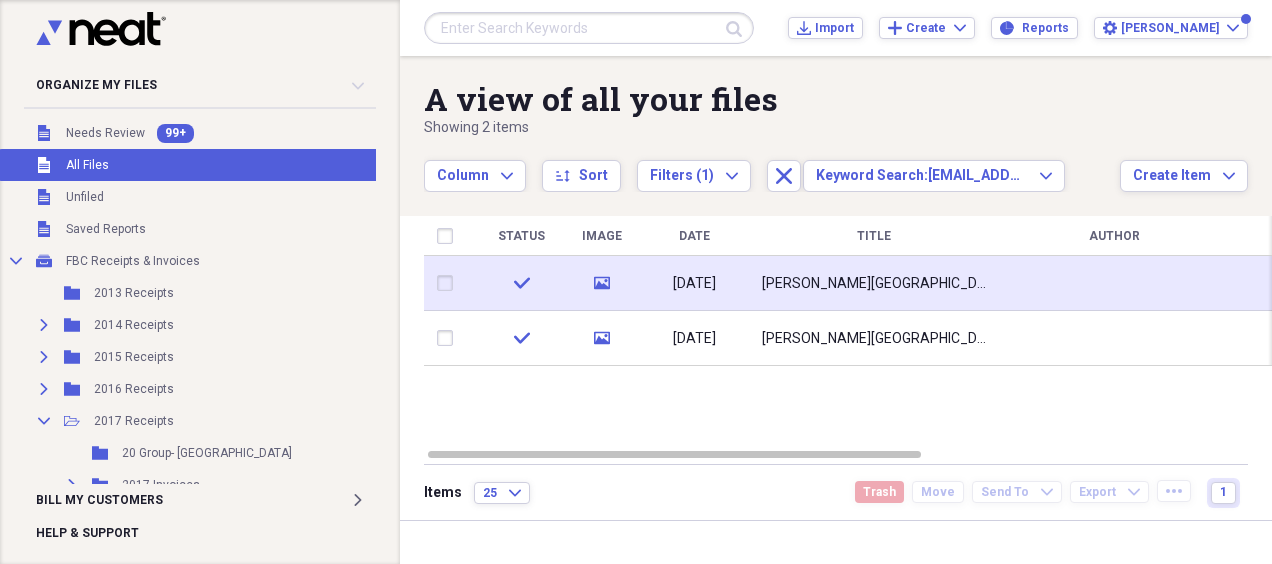 click 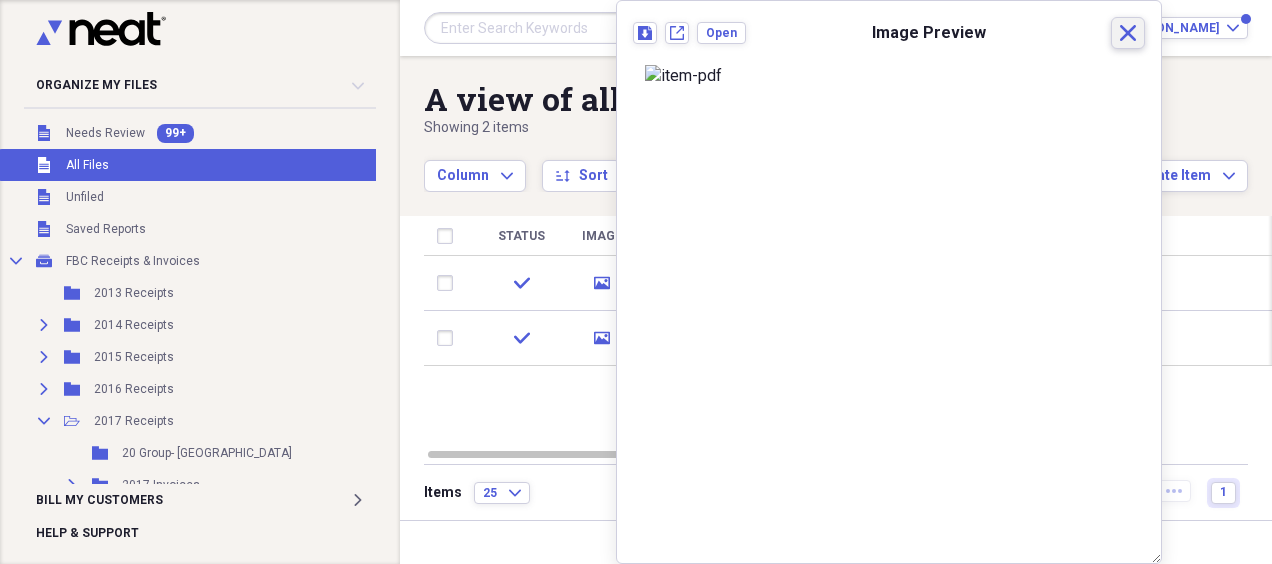click on "Close" at bounding box center (1128, 33) 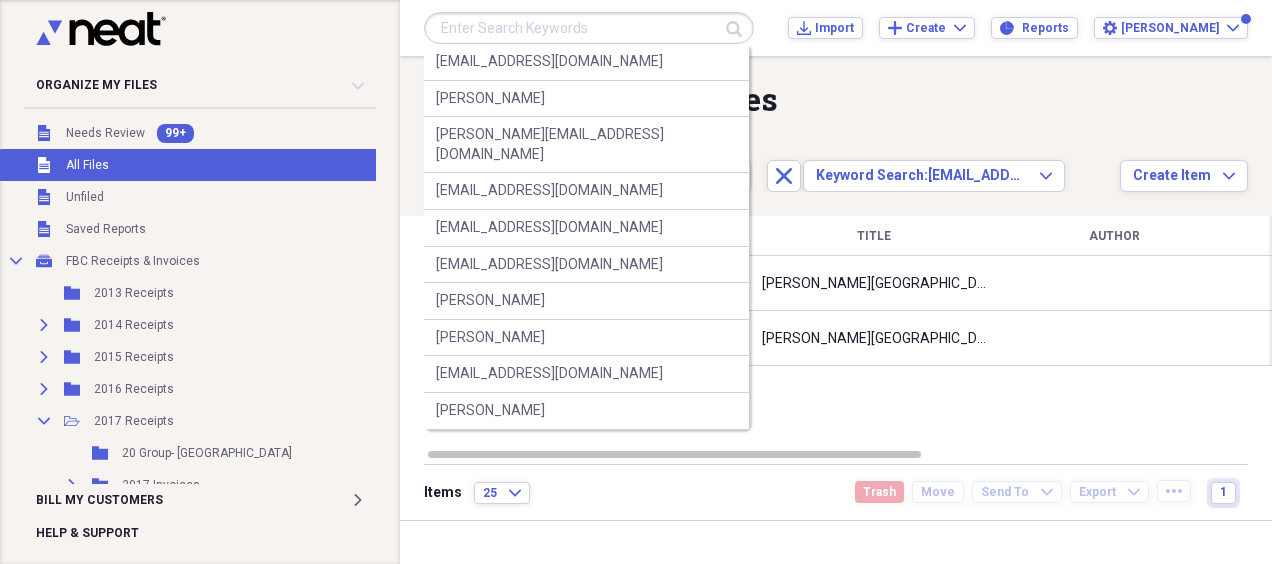 paste on "[EMAIL_ADDRESS][DOMAIN_NAME]" 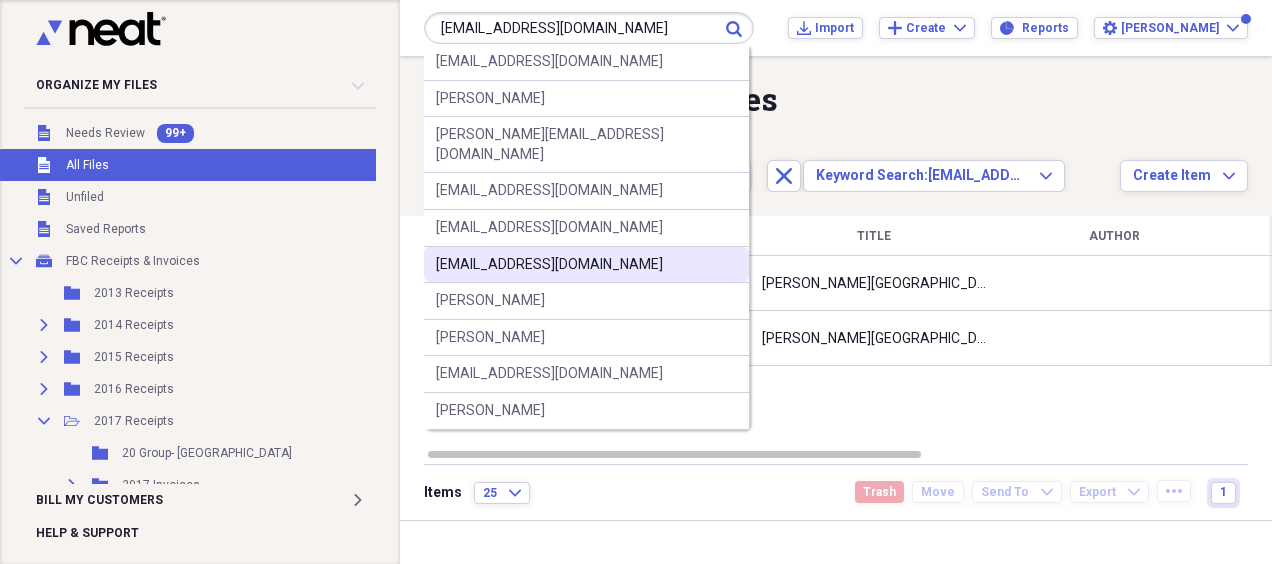 type on "[EMAIL_ADDRESS][DOMAIN_NAME]" 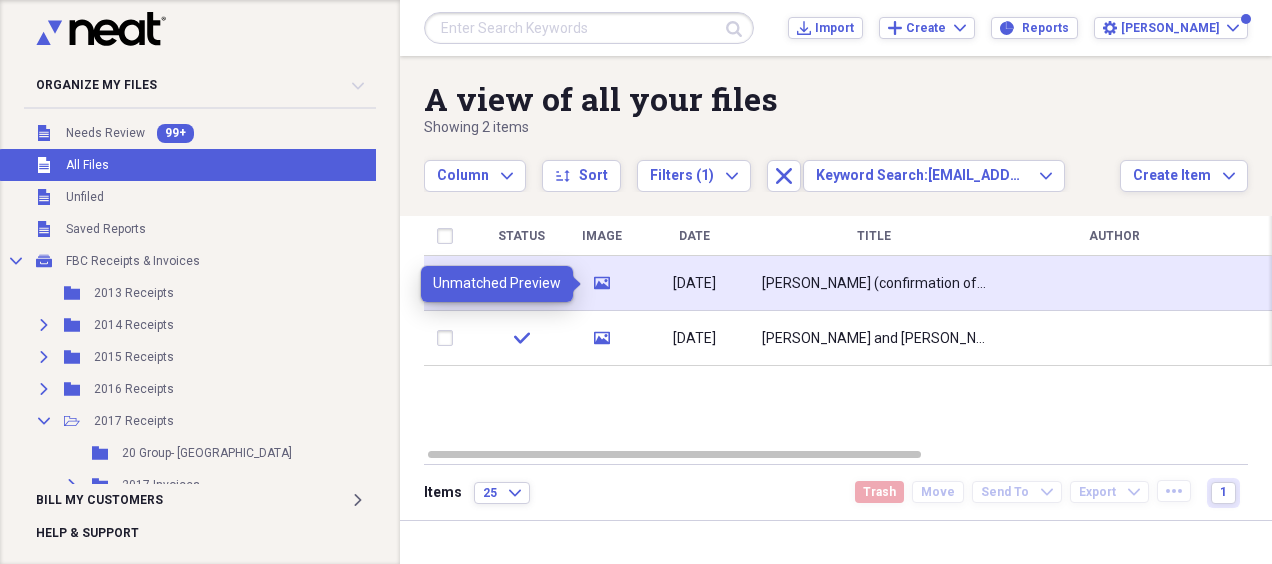 click 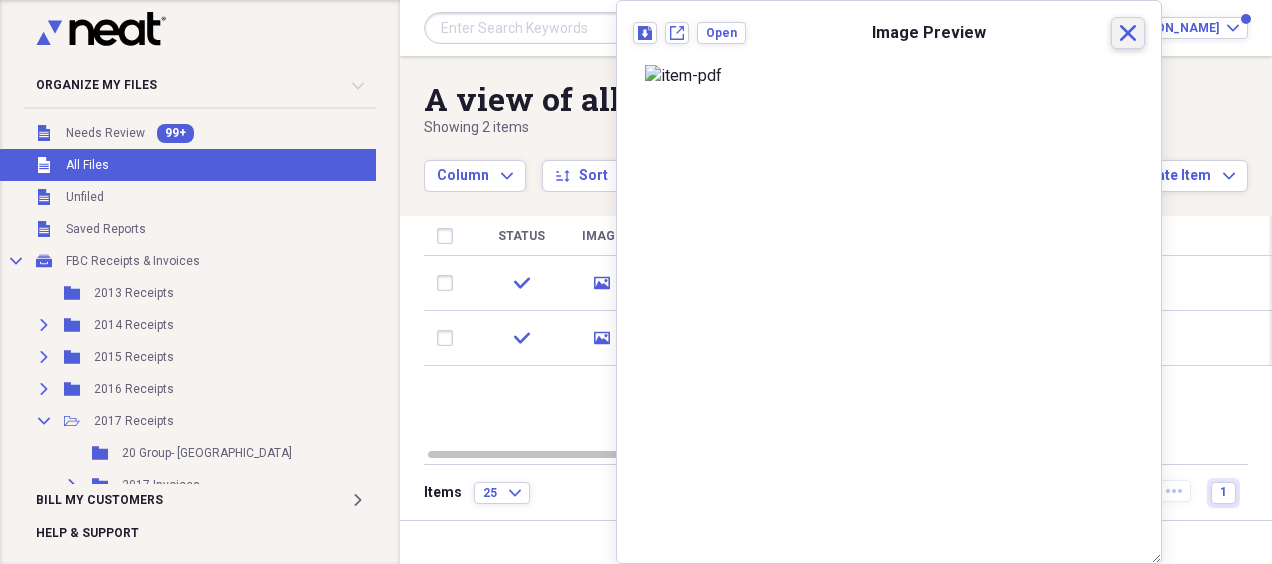 click on "Close" 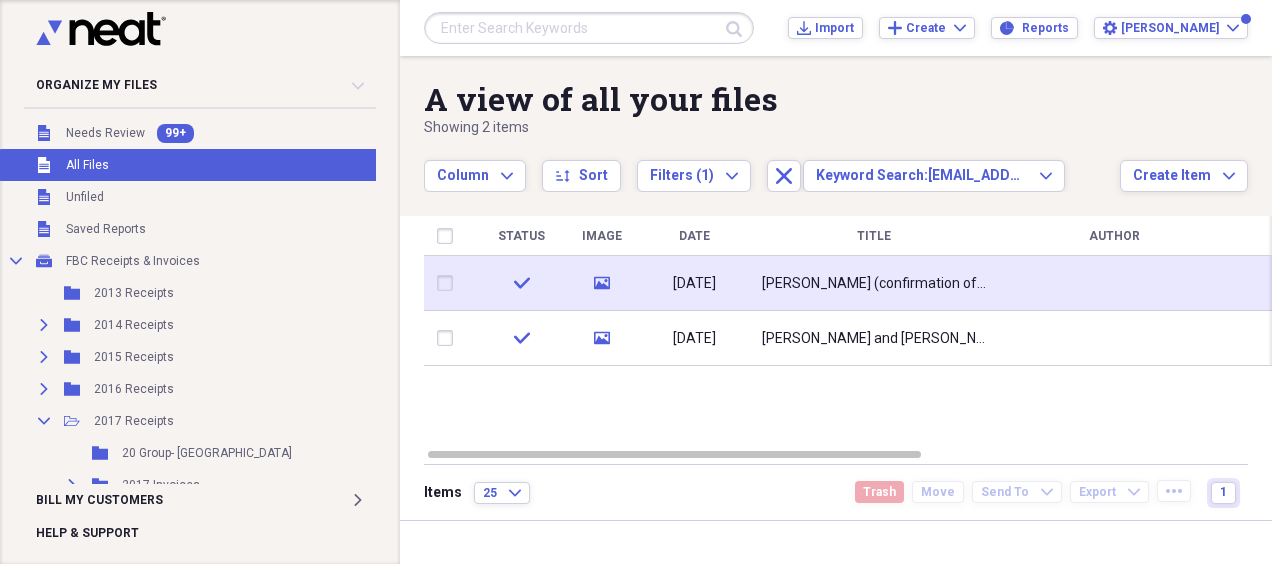 click 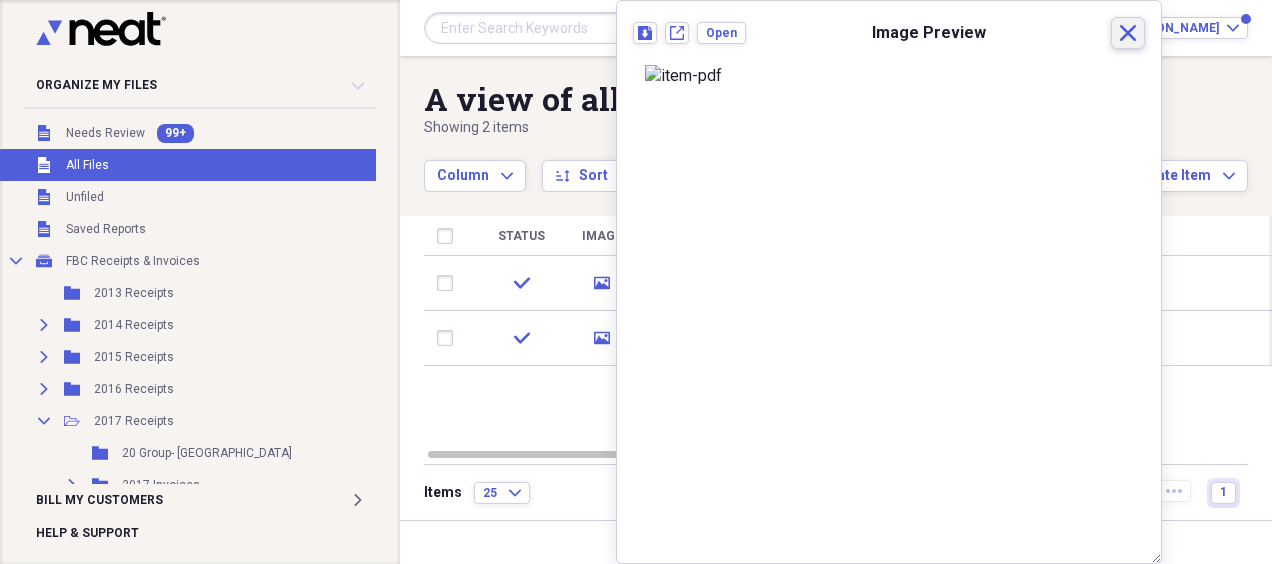 click 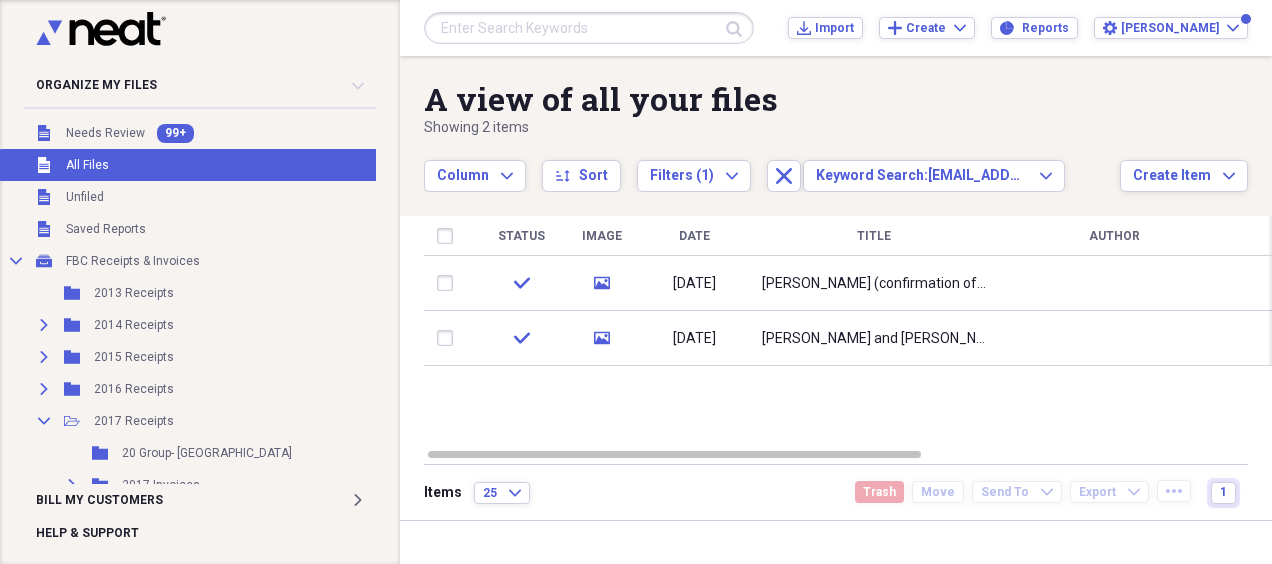 click at bounding box center [589, 28] 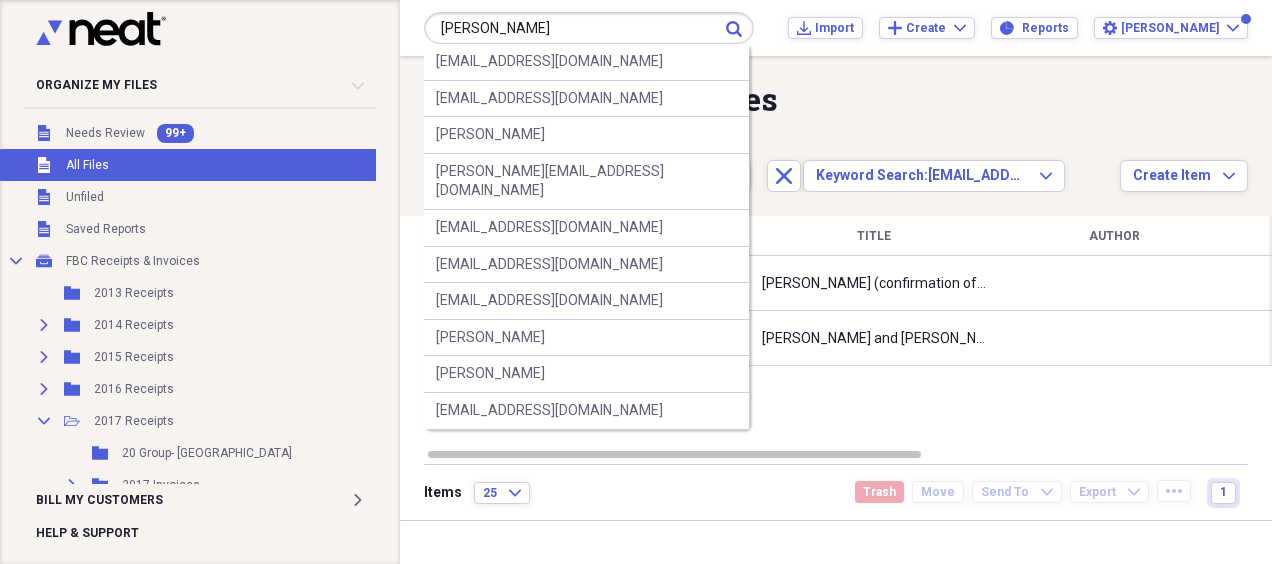 type on "[PERSON_NAME]" 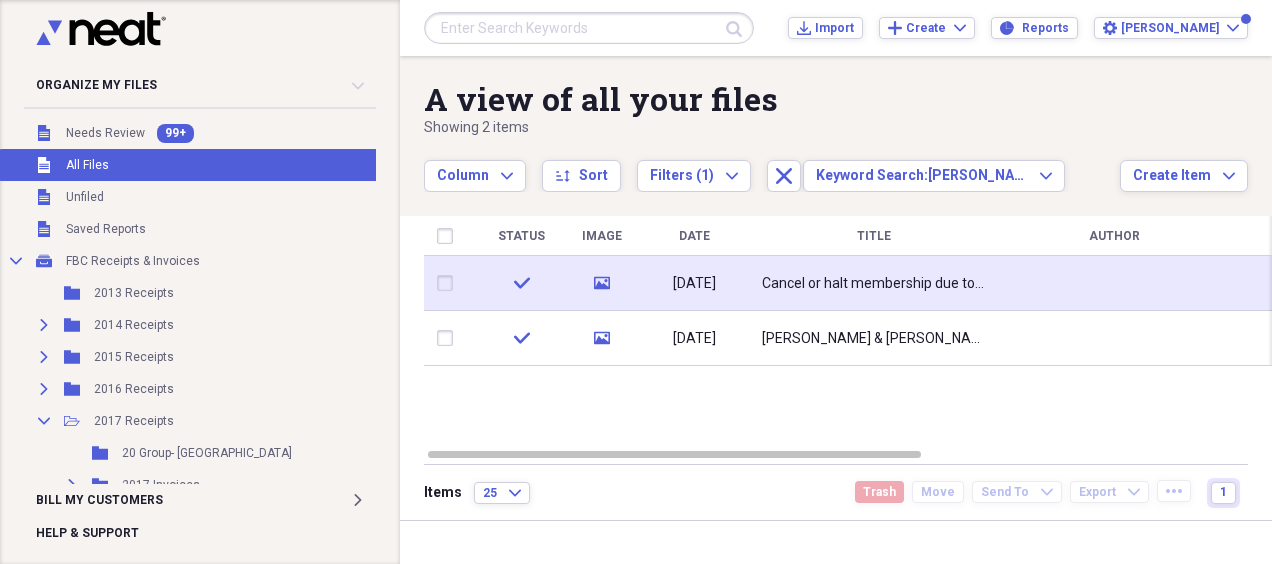 click on "media" 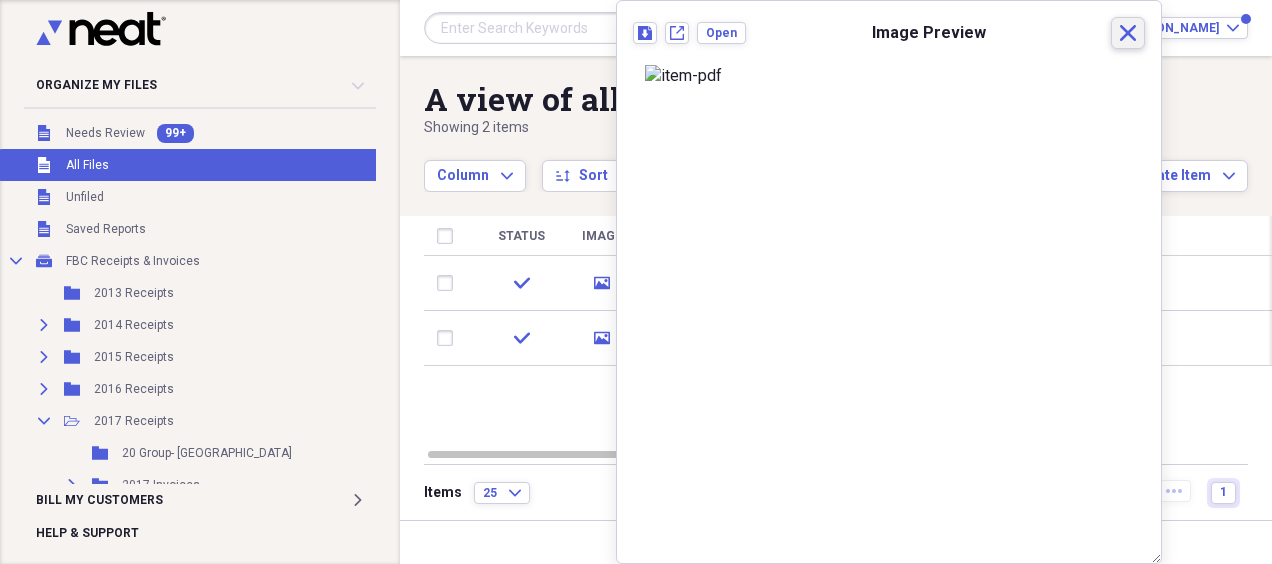 click 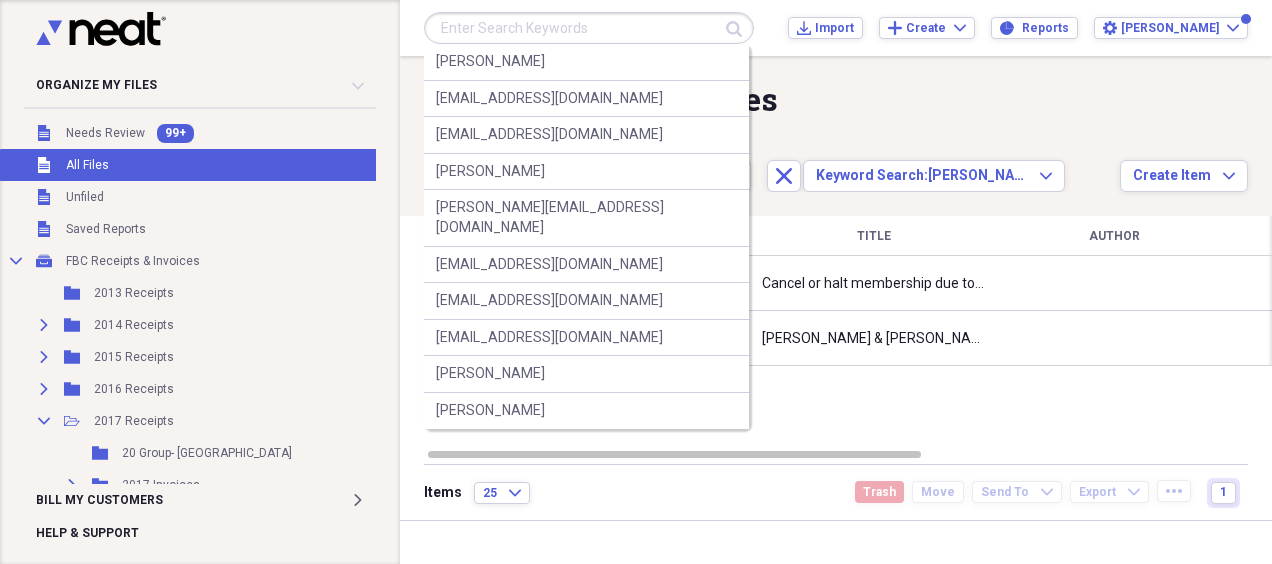 click at bounding box center (589, 28) 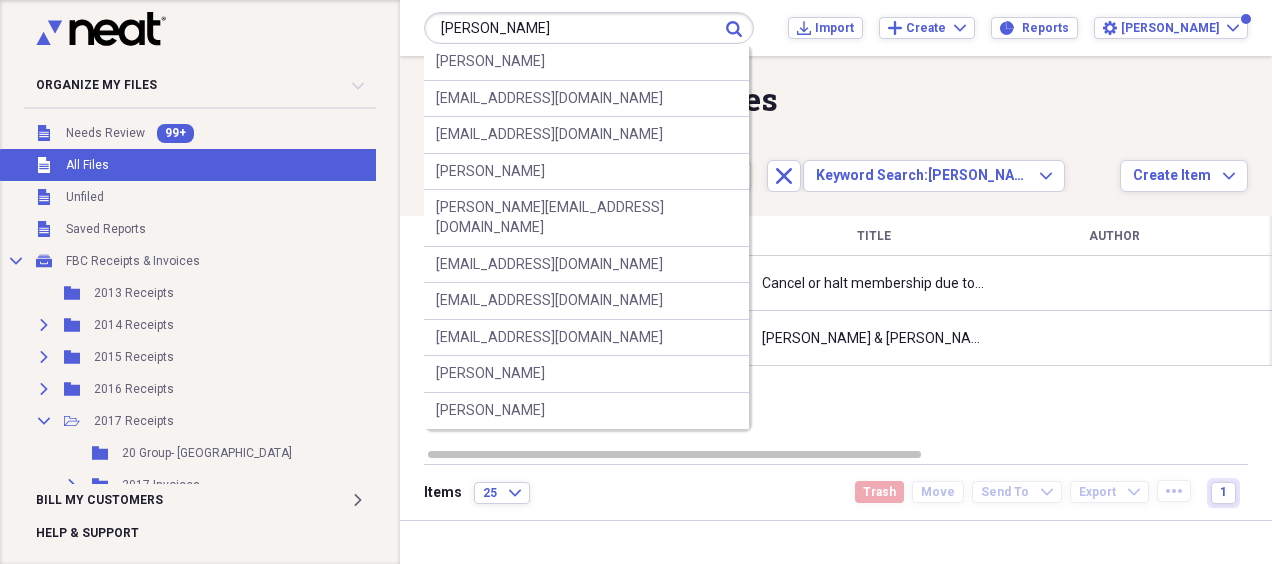 type on "[PERSON_NAME]" 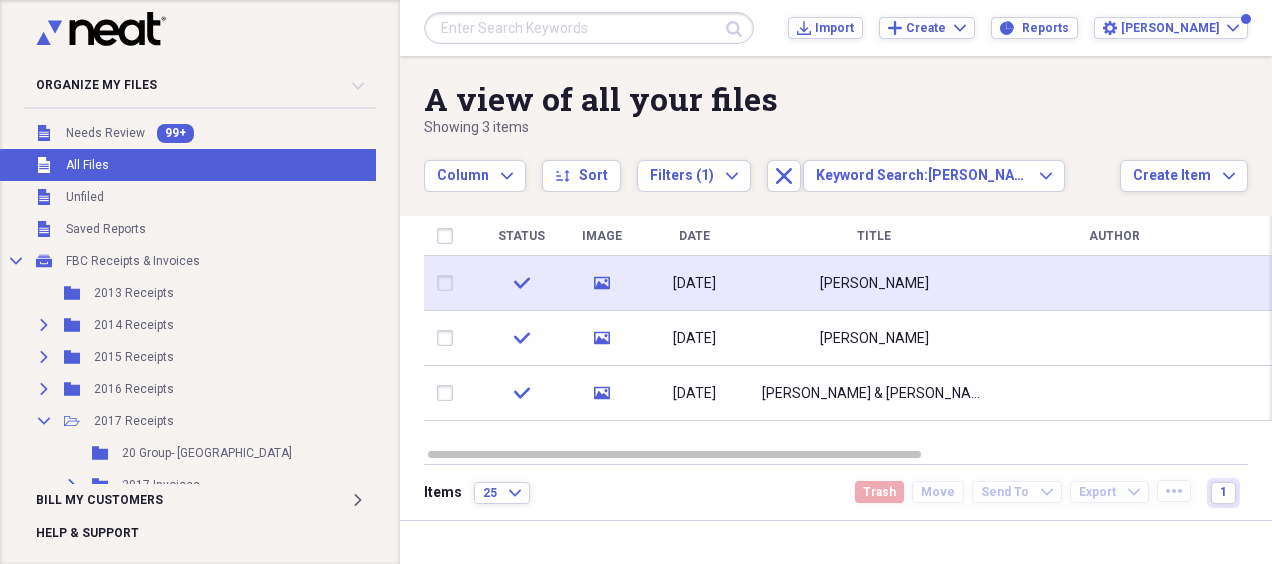 click 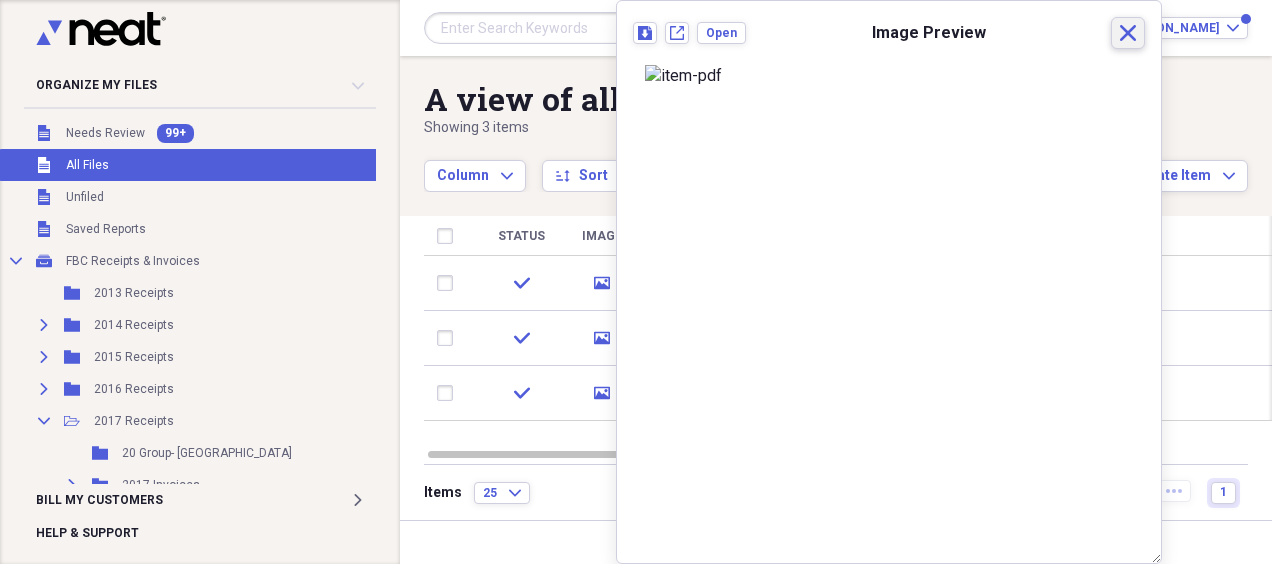 click on "Close" 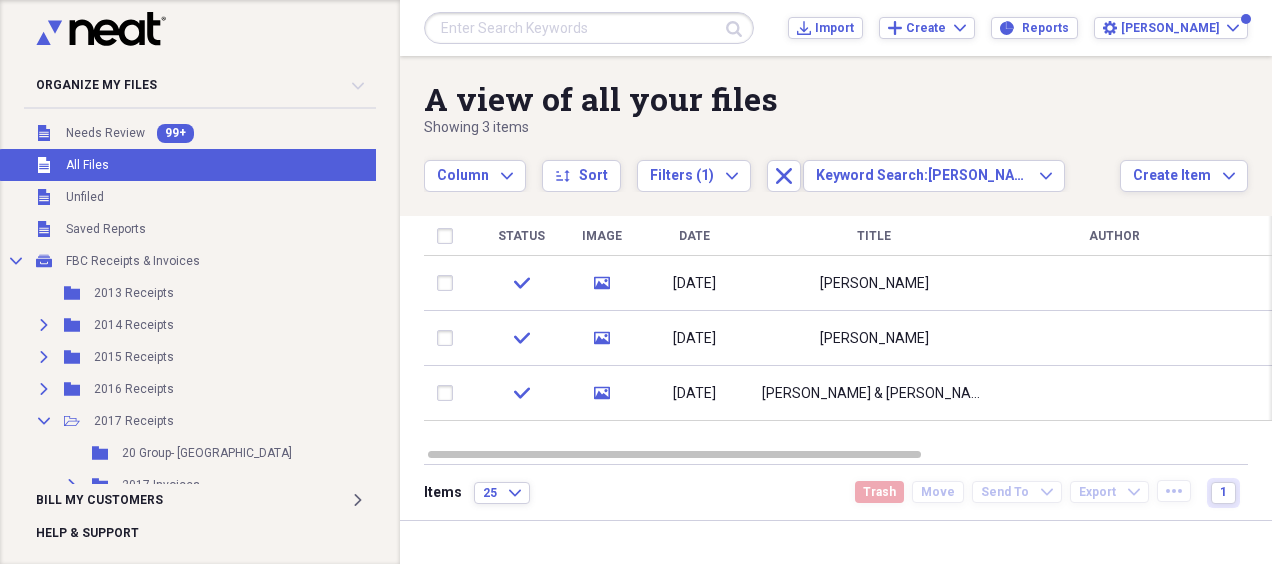 click at bounding box center [589, 28] 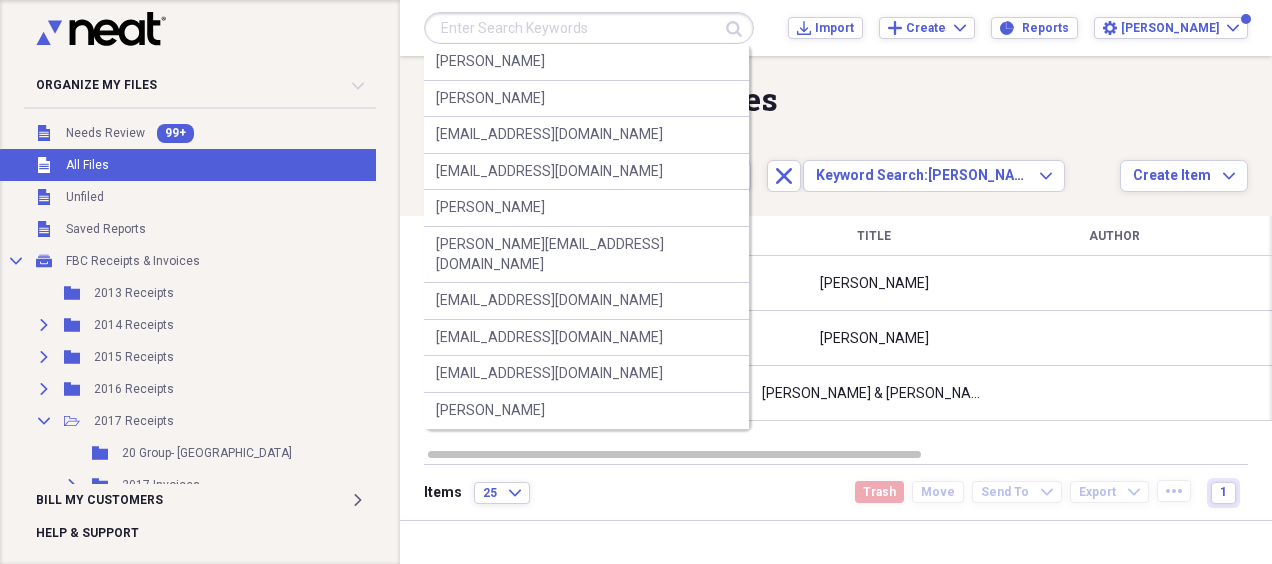 paste on "[EMAIL_ADDRESS][DOMAIN_NAME]" 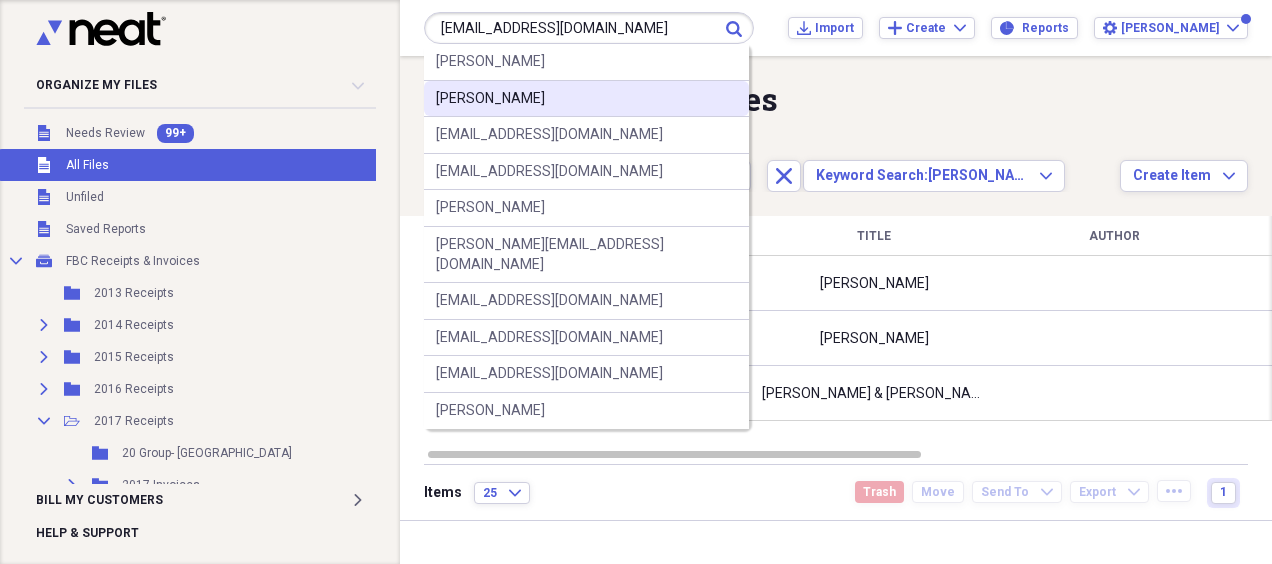 type on "[EMAIL_ADDRESS][DOMAIN_NAME]" 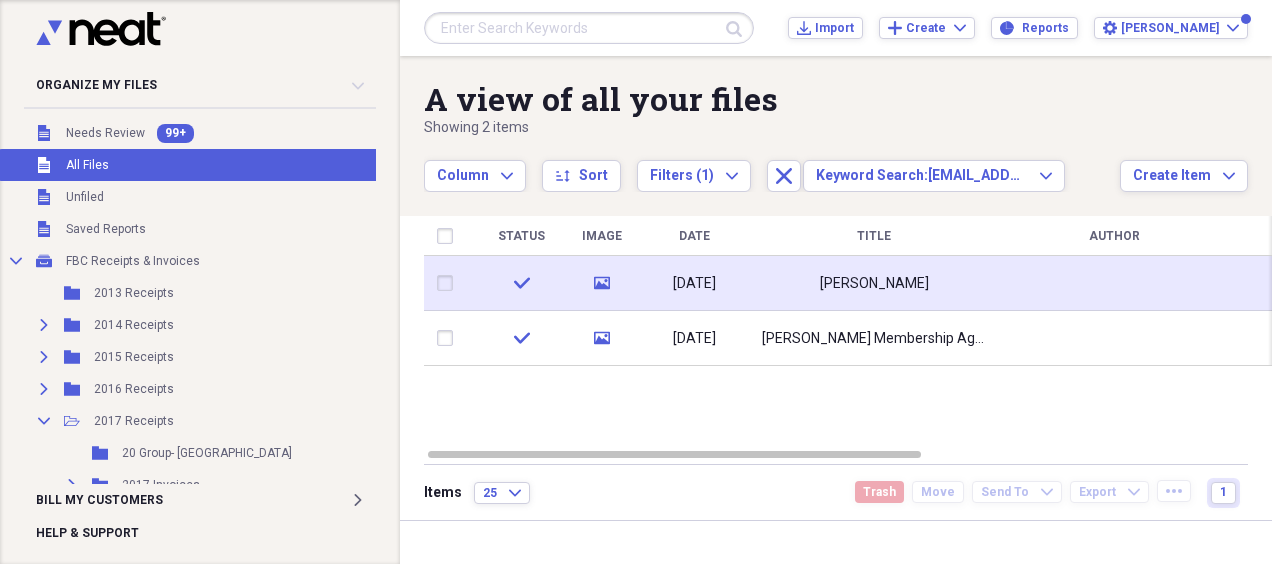 click 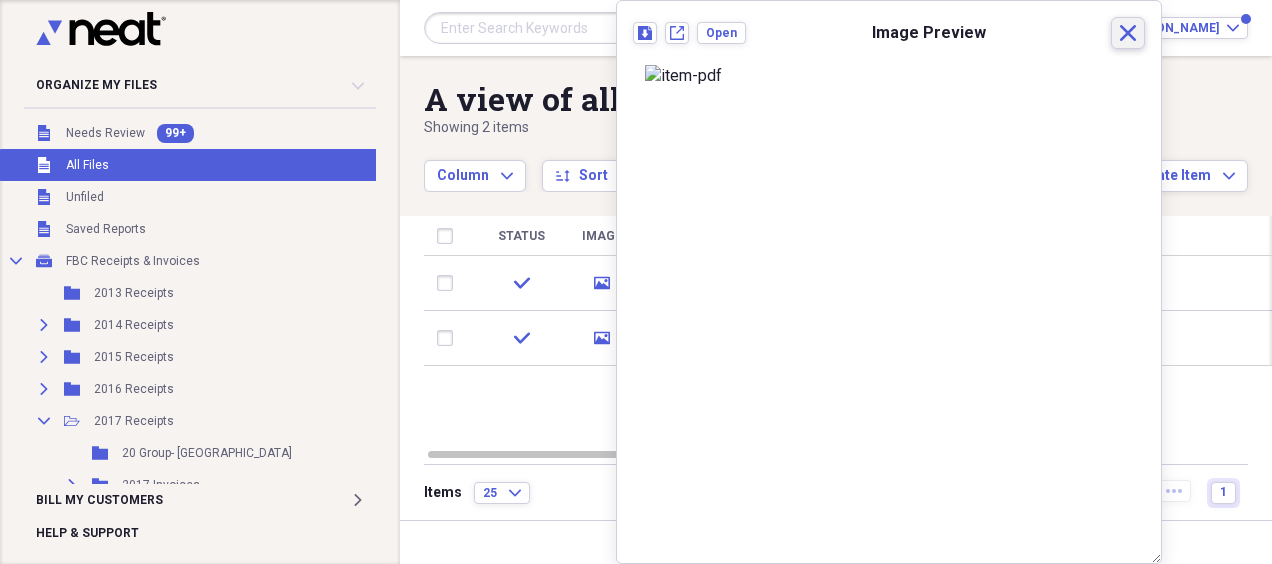 click on "Close" at bounding box center [1128, 33] 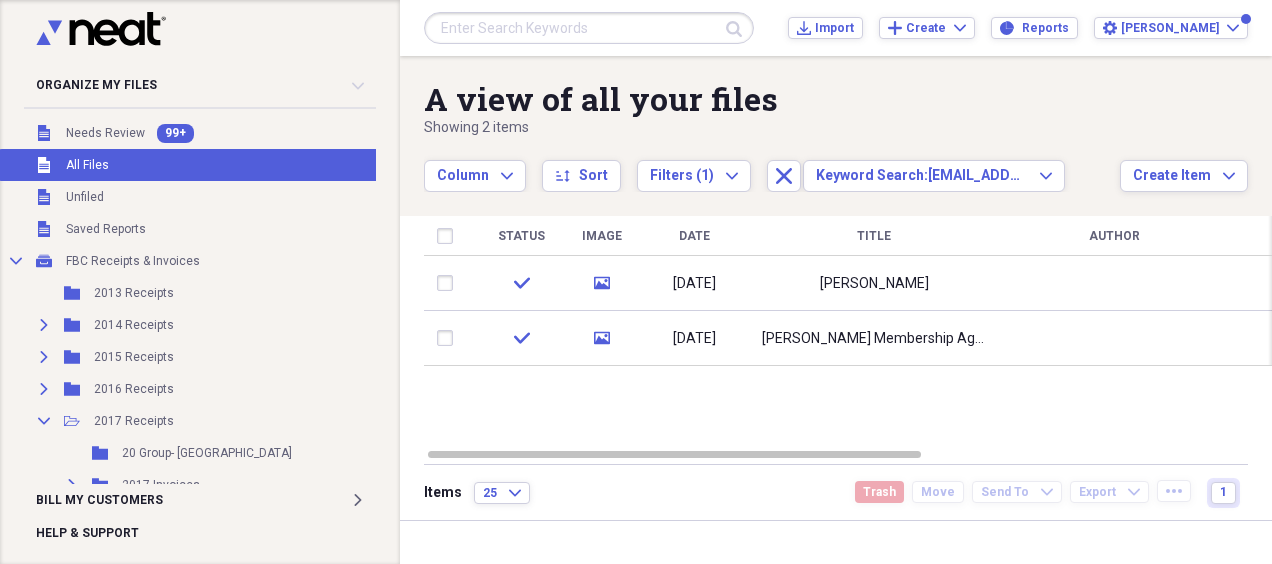 click at bounding box center [589, 28] 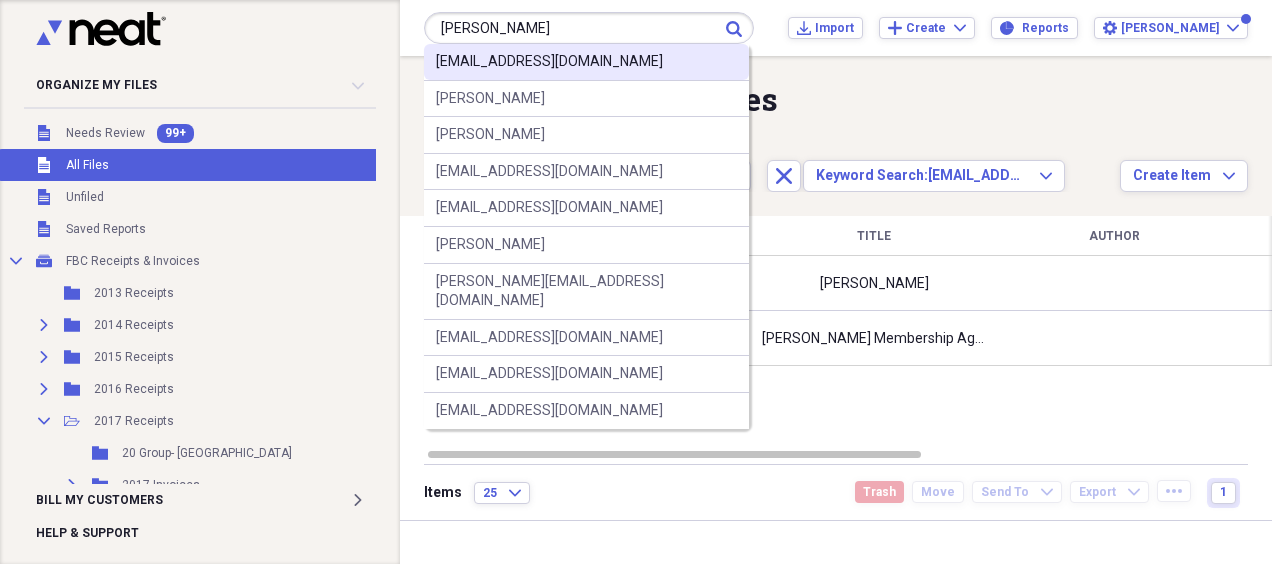 type on "[PERSON_NAME]" 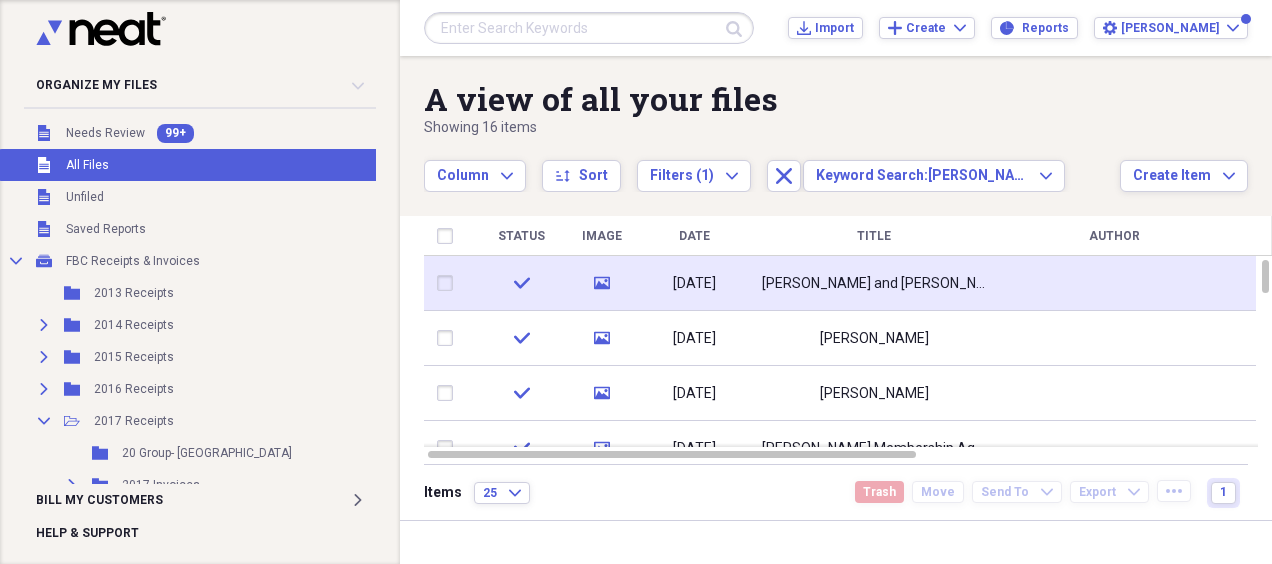 click 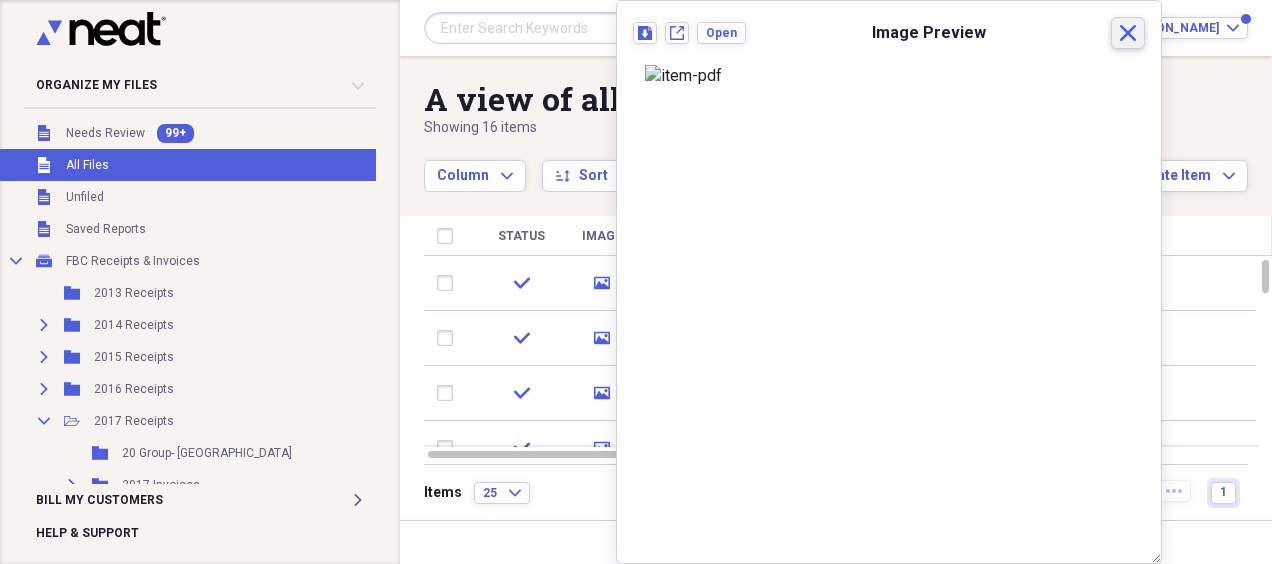 click 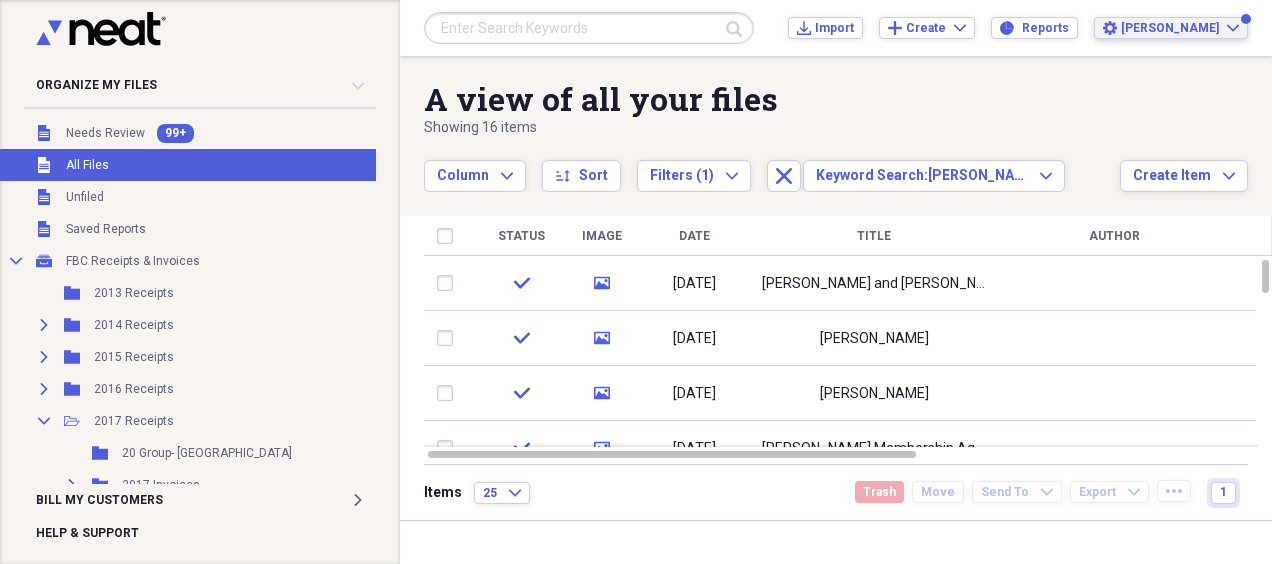 click on "Expand" 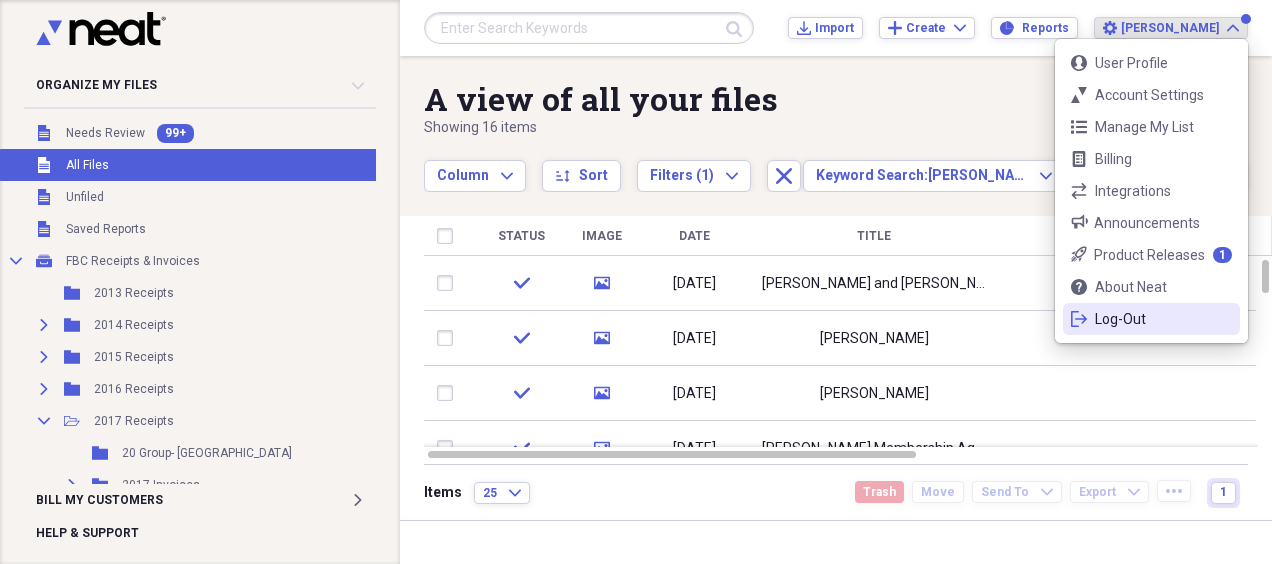 click on "Log-Out" at bounding box center (1151, 319) 